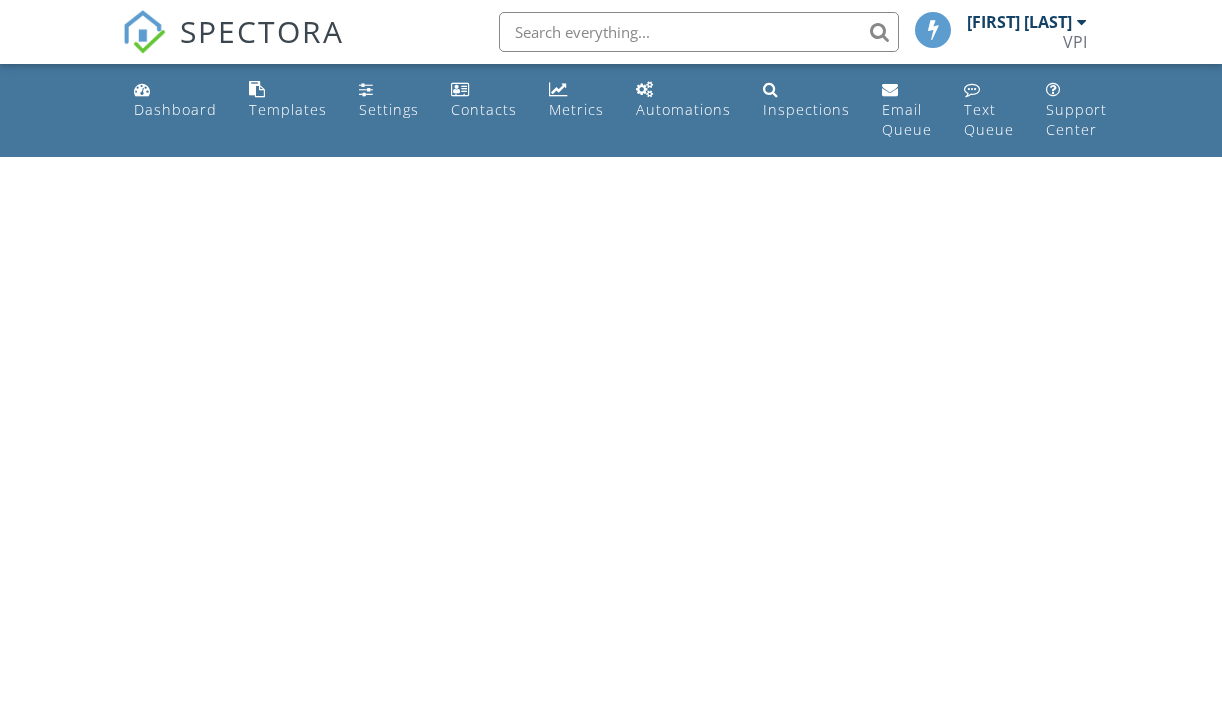 scroll, scrollTop: 0, scrollLeft: 0, axis: both 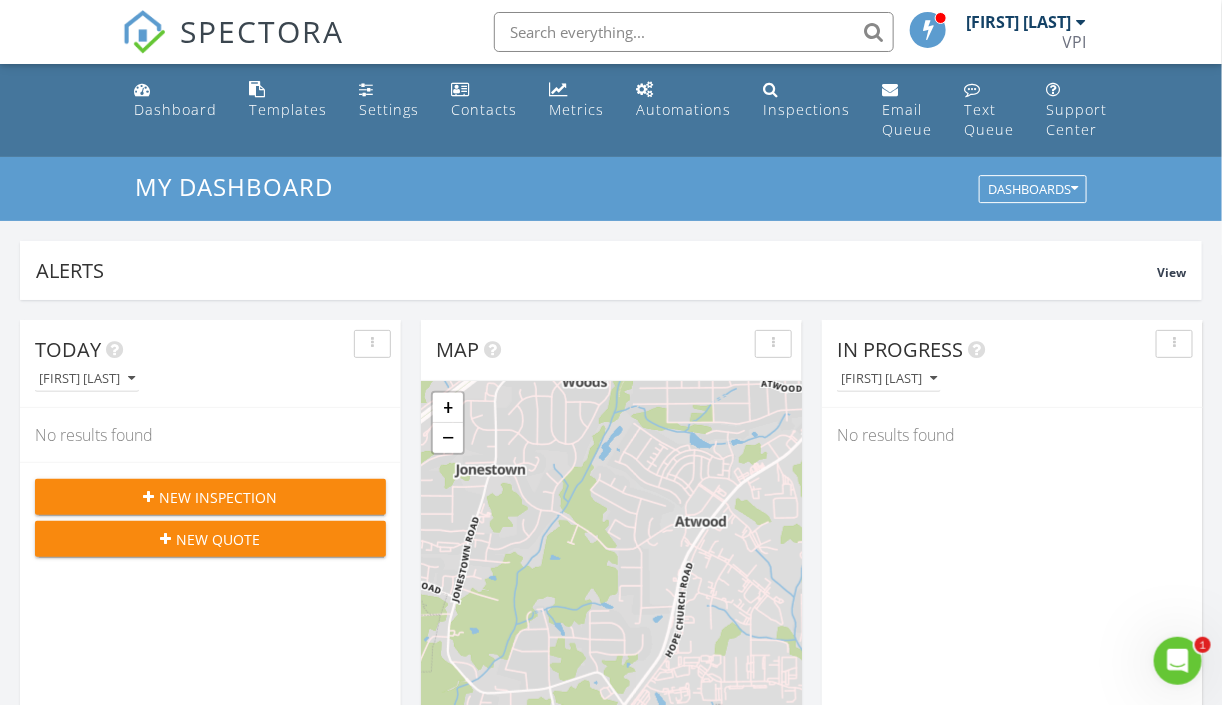 click at bounding box center [1082, 22] 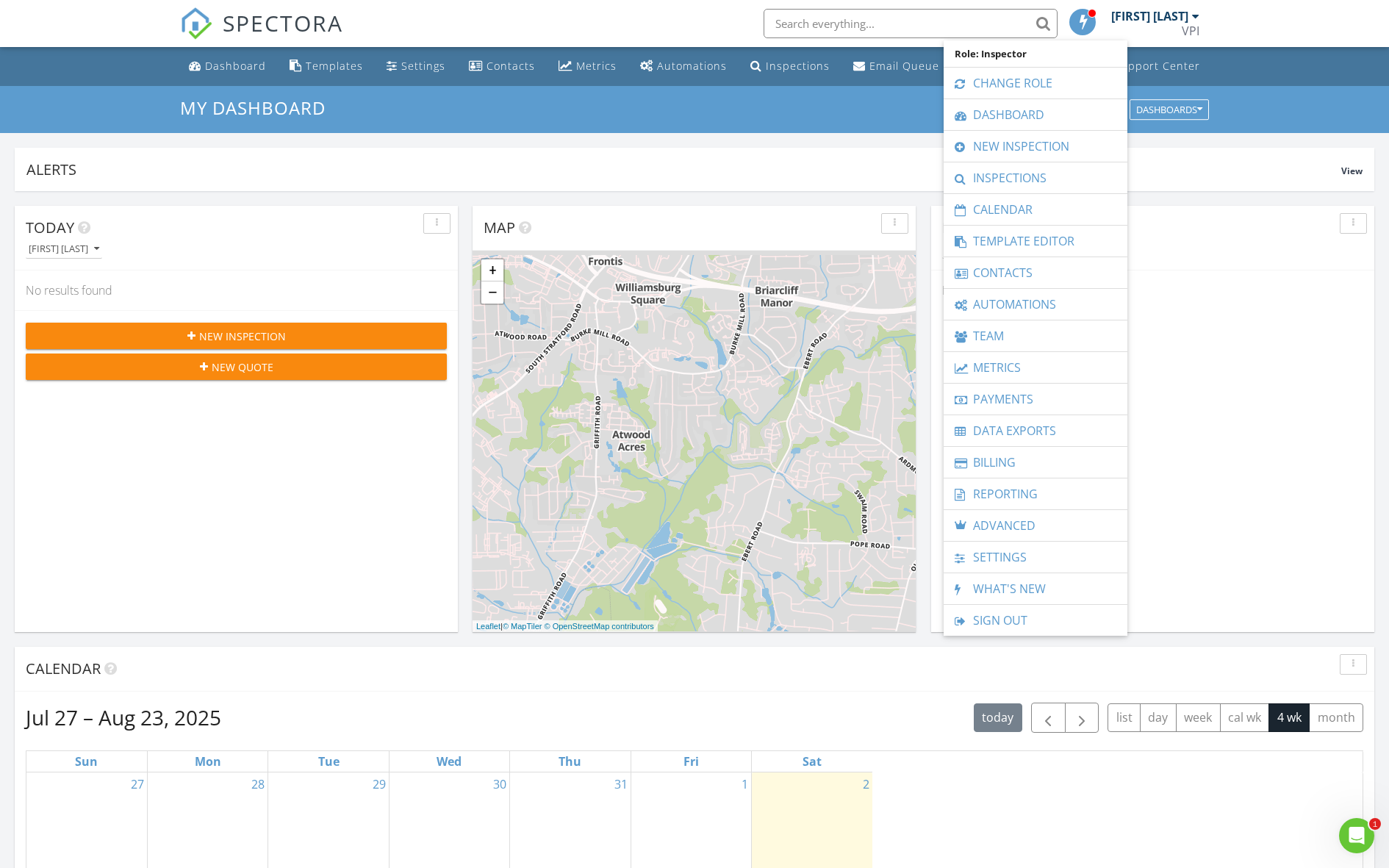 scroll, scrollTop: 7, scrollLeft: 7, axis: both 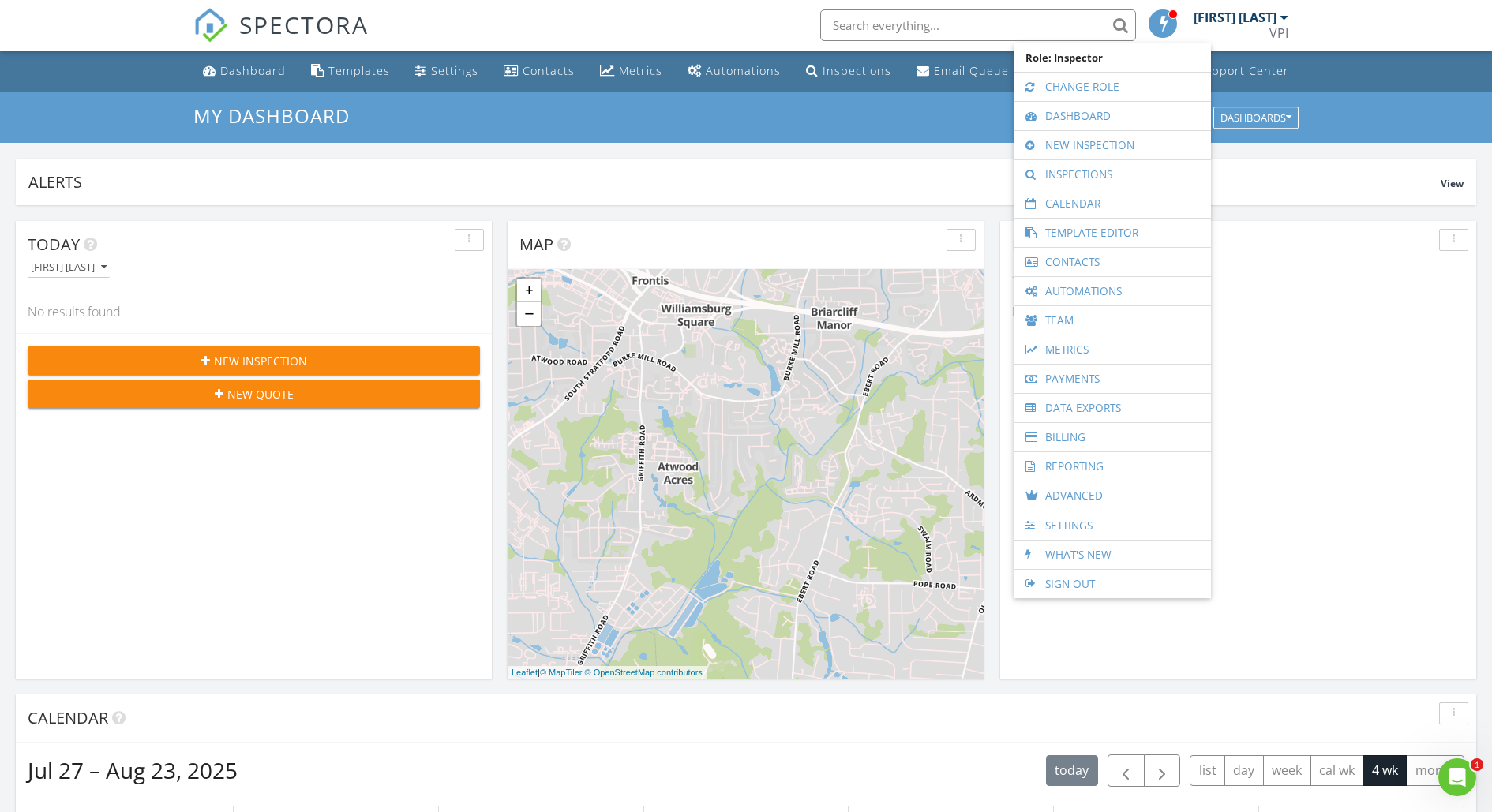 click on "SPECTORA
Victor Pappas
VPI
Role:
Inspector
Change Role
Dashboard
New Inspection
Inspections
Calendar
Template Editor
Contacts
Automations
Team
Metrics
Payments
Data Exports
Billing
Reporting
Advanced
Settings
What's New
Sign Out" at bounding box center [746, 25] 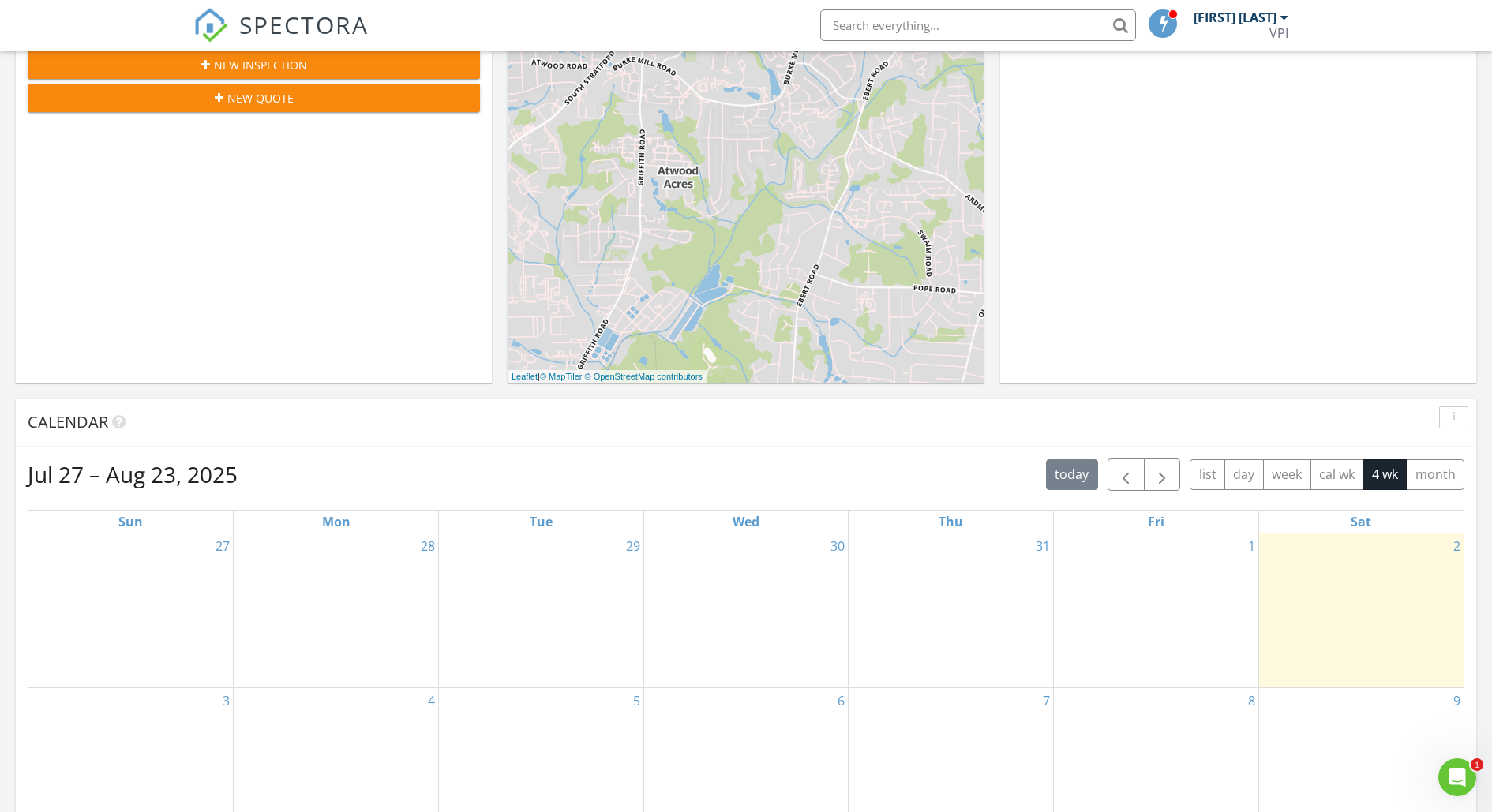 scroll, scrollTop: 298, scrollLeft: 0, axis: vertical 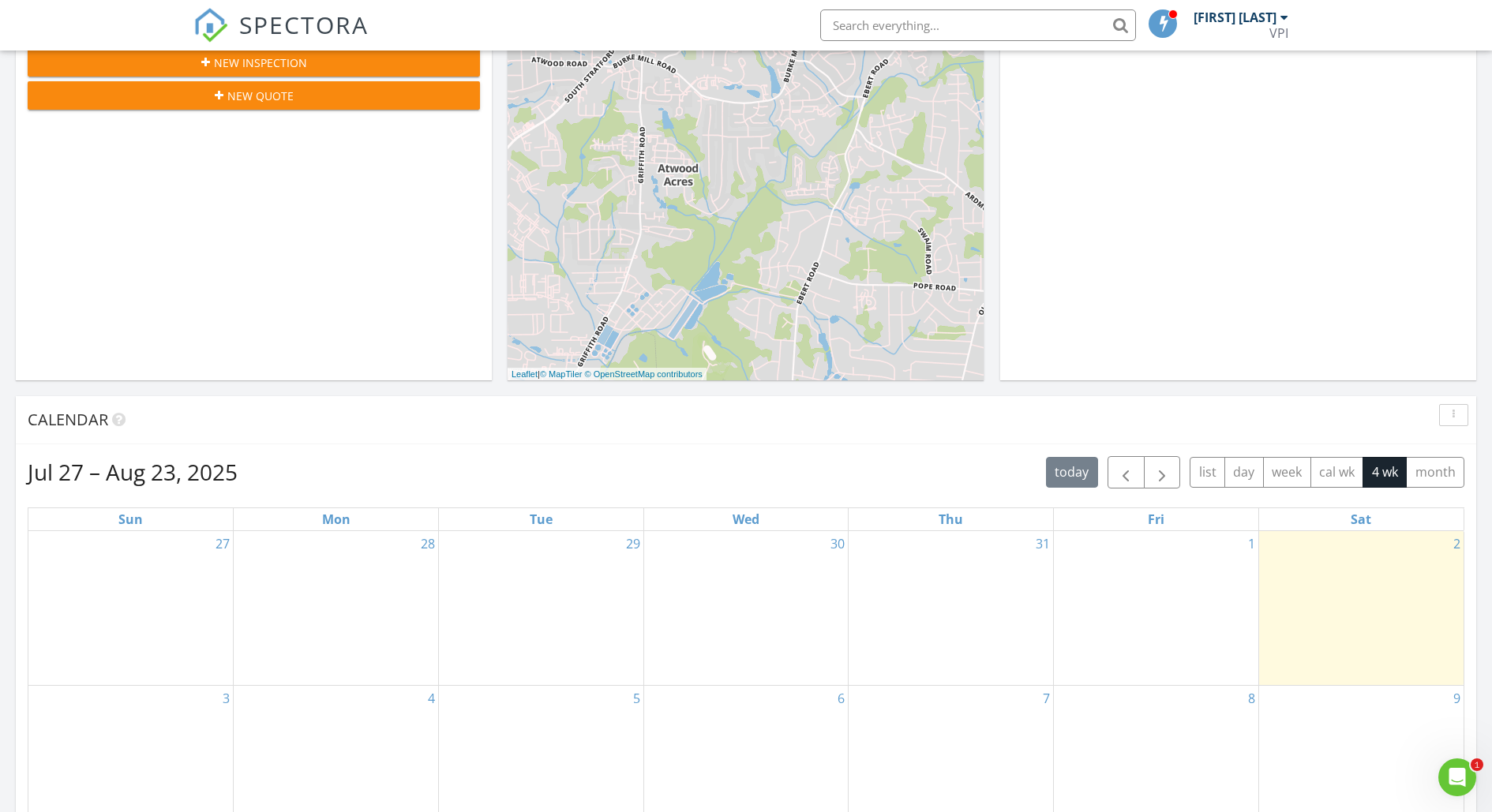 click 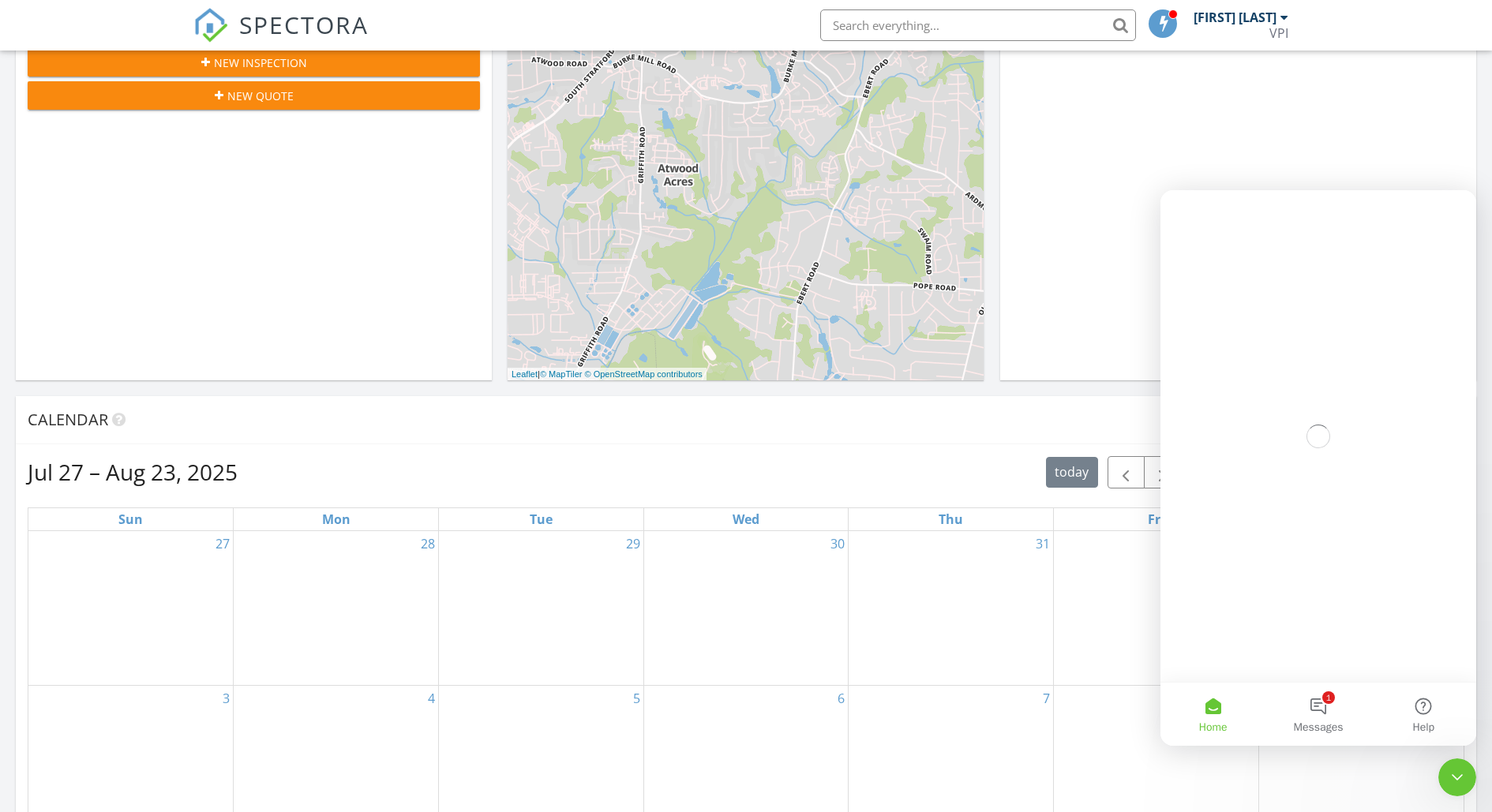 scroll, scrollTop: 0, scrollLeft: 0, axis: both 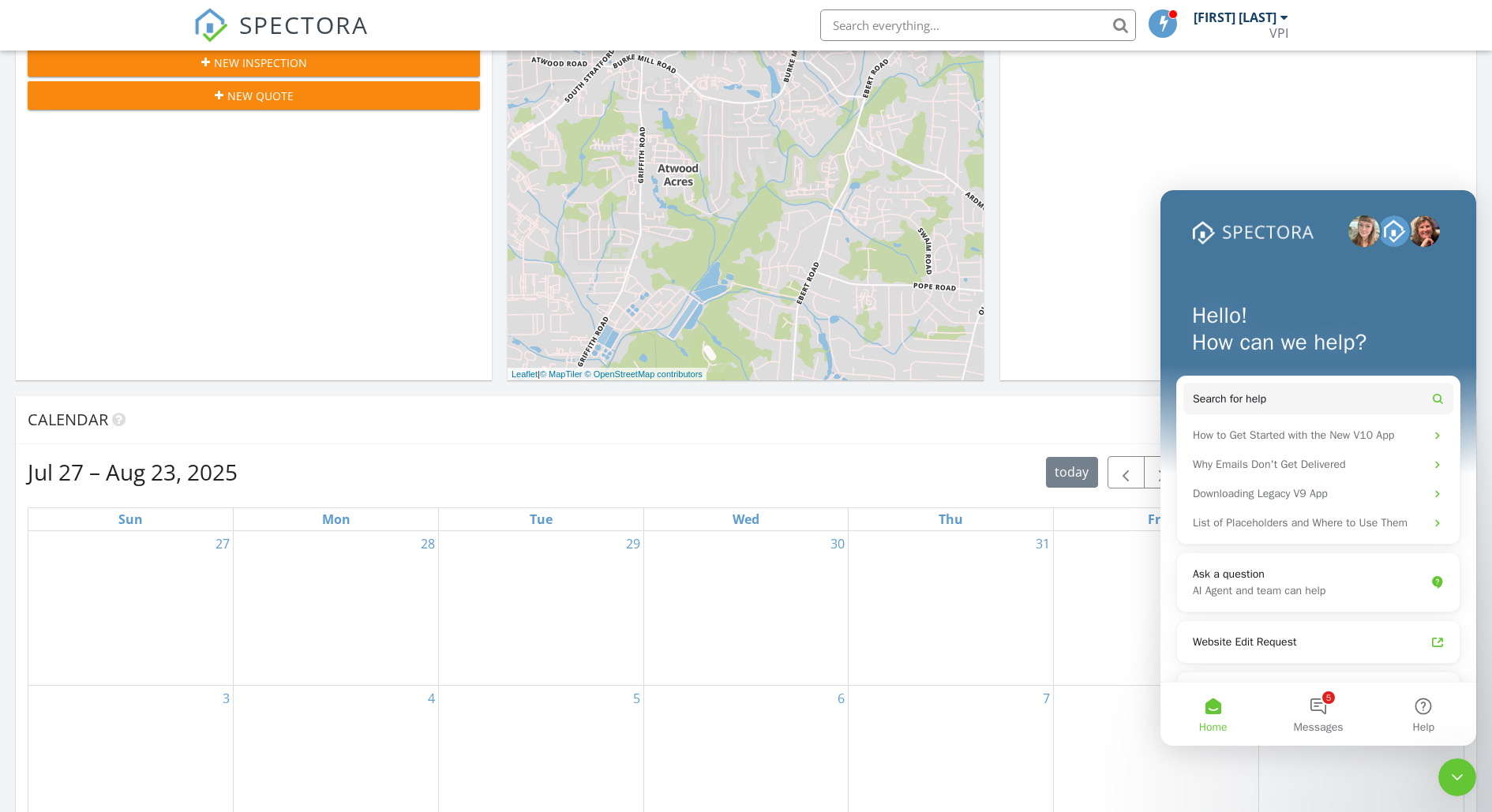 click 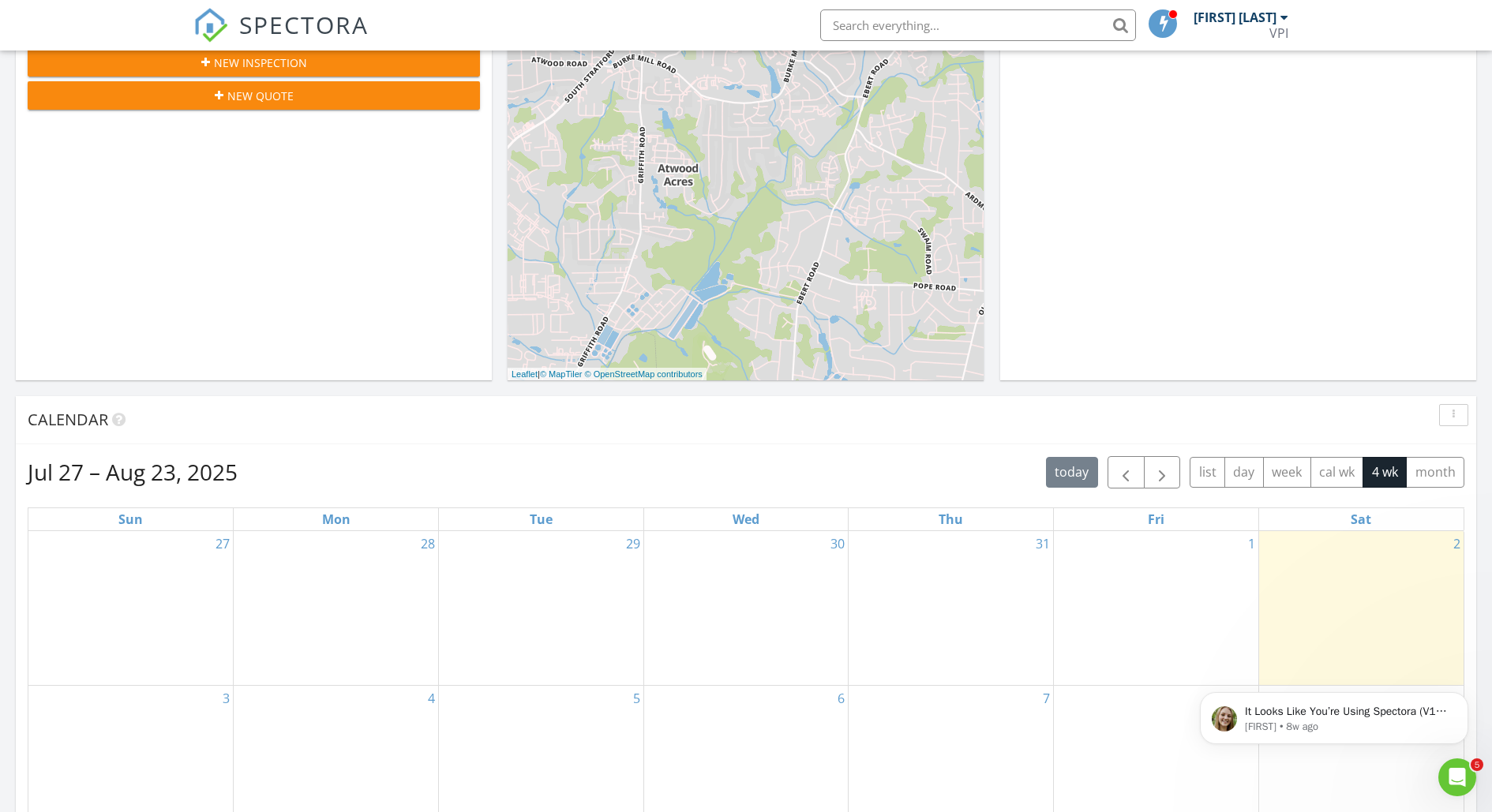 scroll, scrollTop: 0, scrollLeft: 0, axis: both 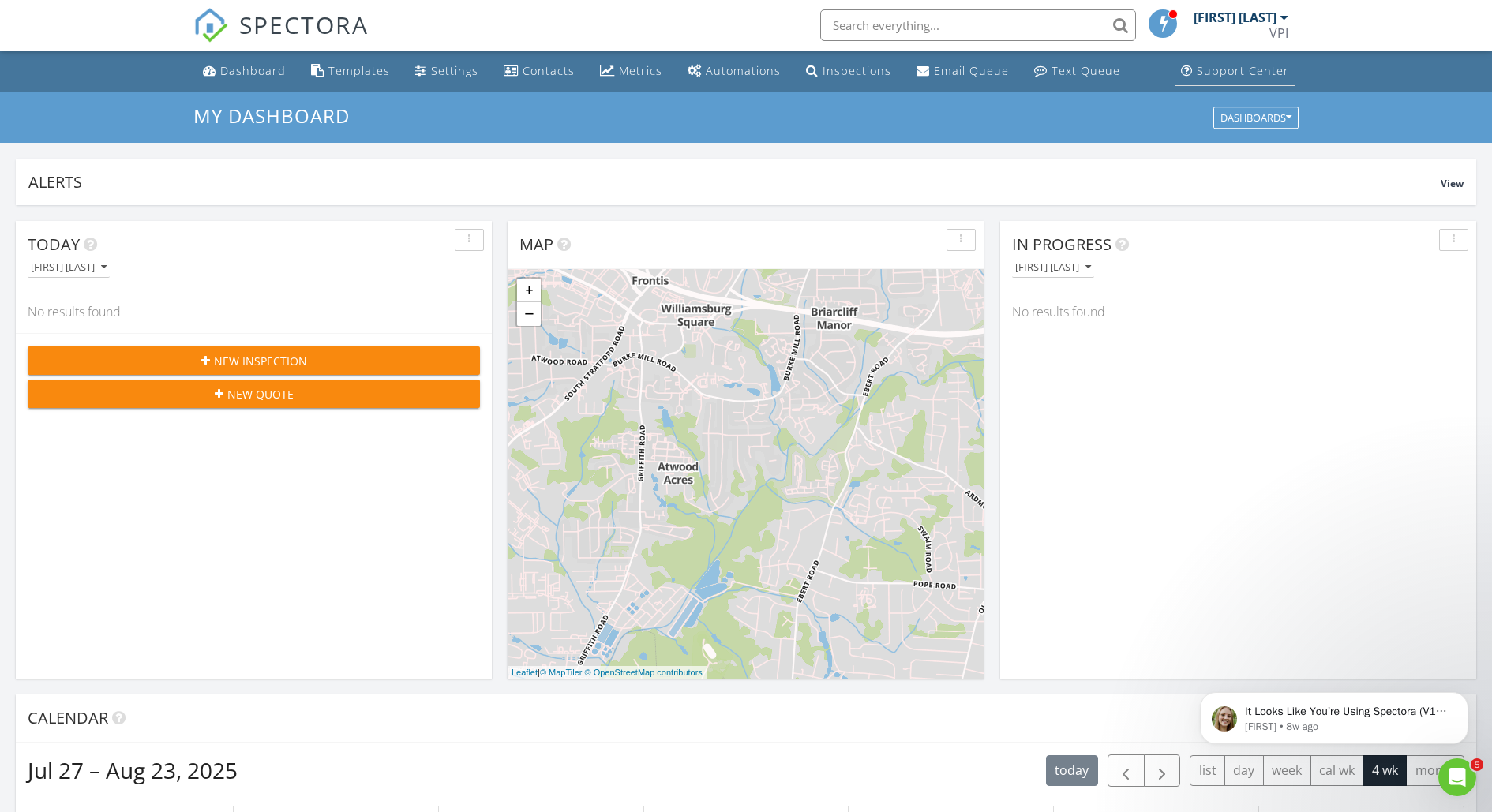 click on "Support Center" at bounding box center [1243, 70] 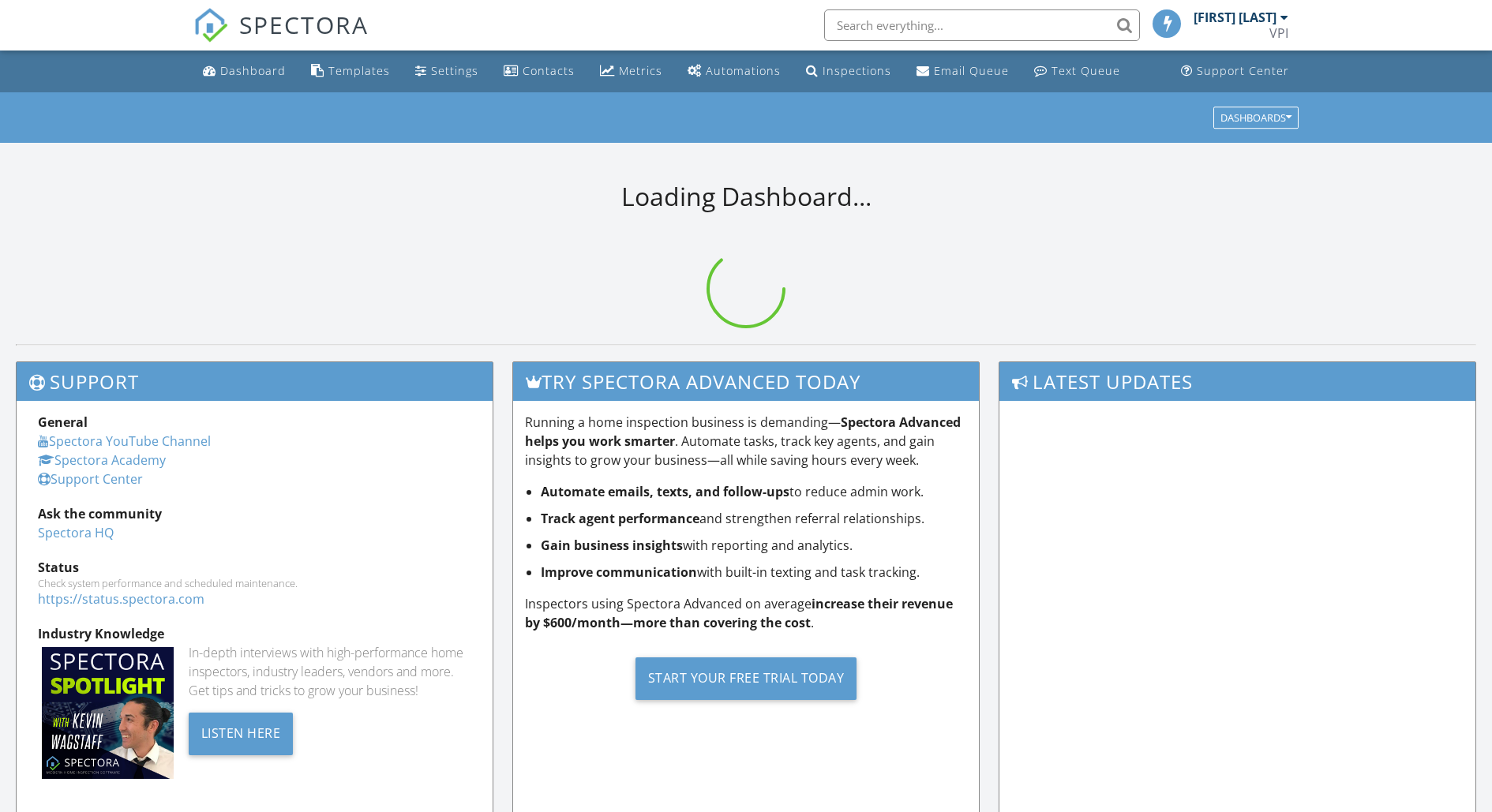 scroll, scrollTop: 0, scrollLeft: 0, axis: both 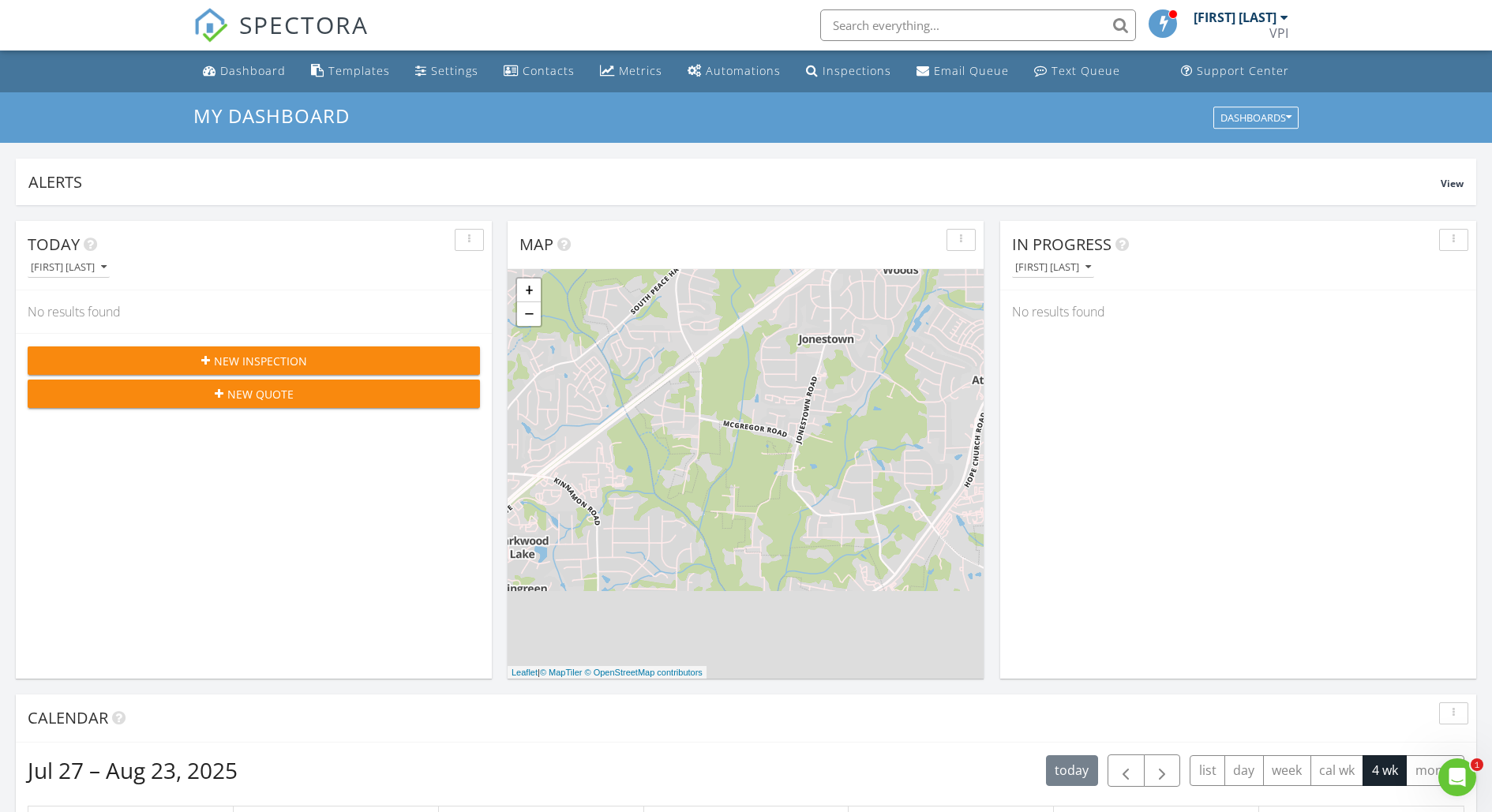 click on "[FIRST] [LAST]" at bounding box center (1241, 17) 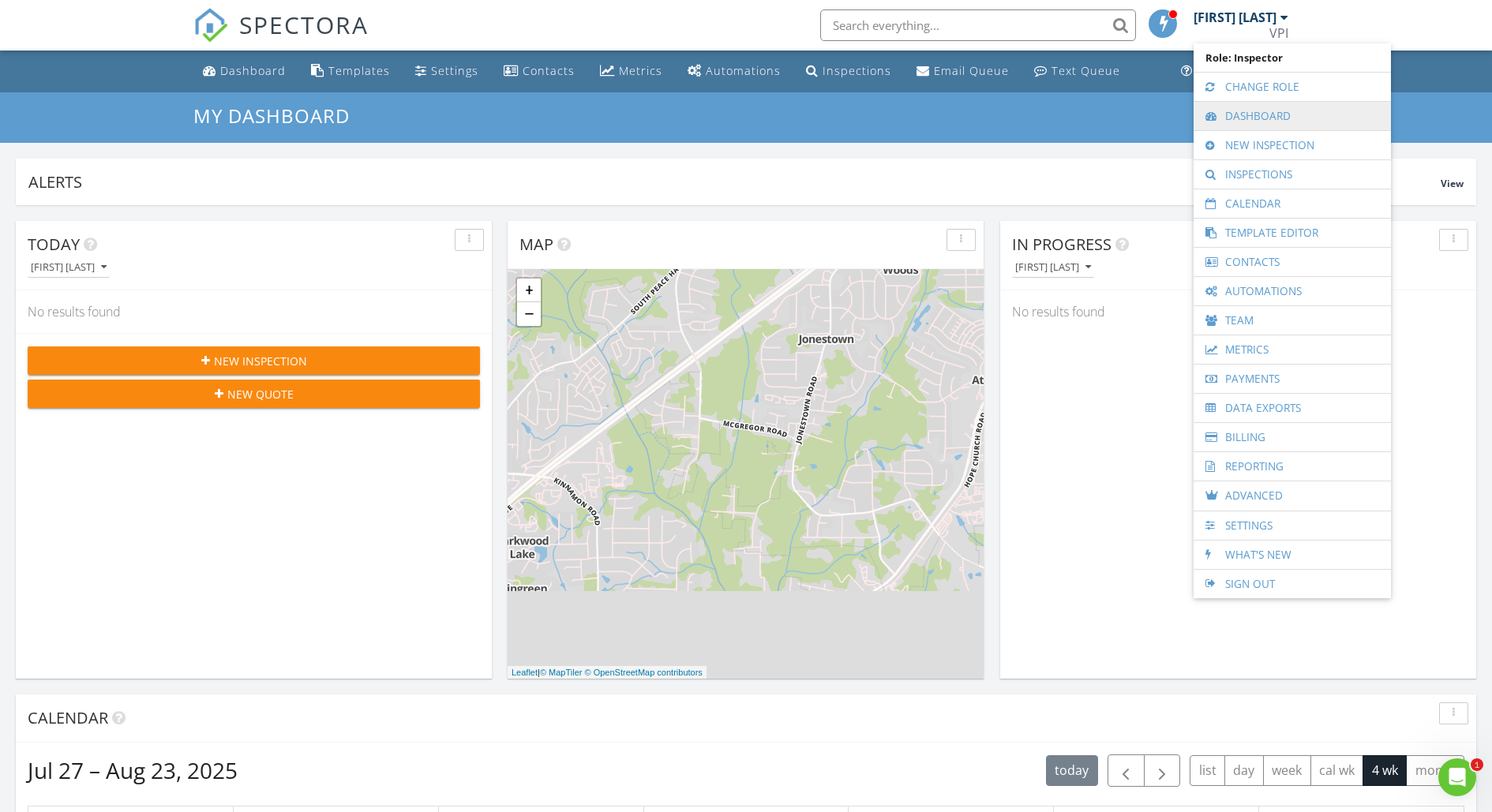 click on "Dashboard" at bounding box center (1292, 116) 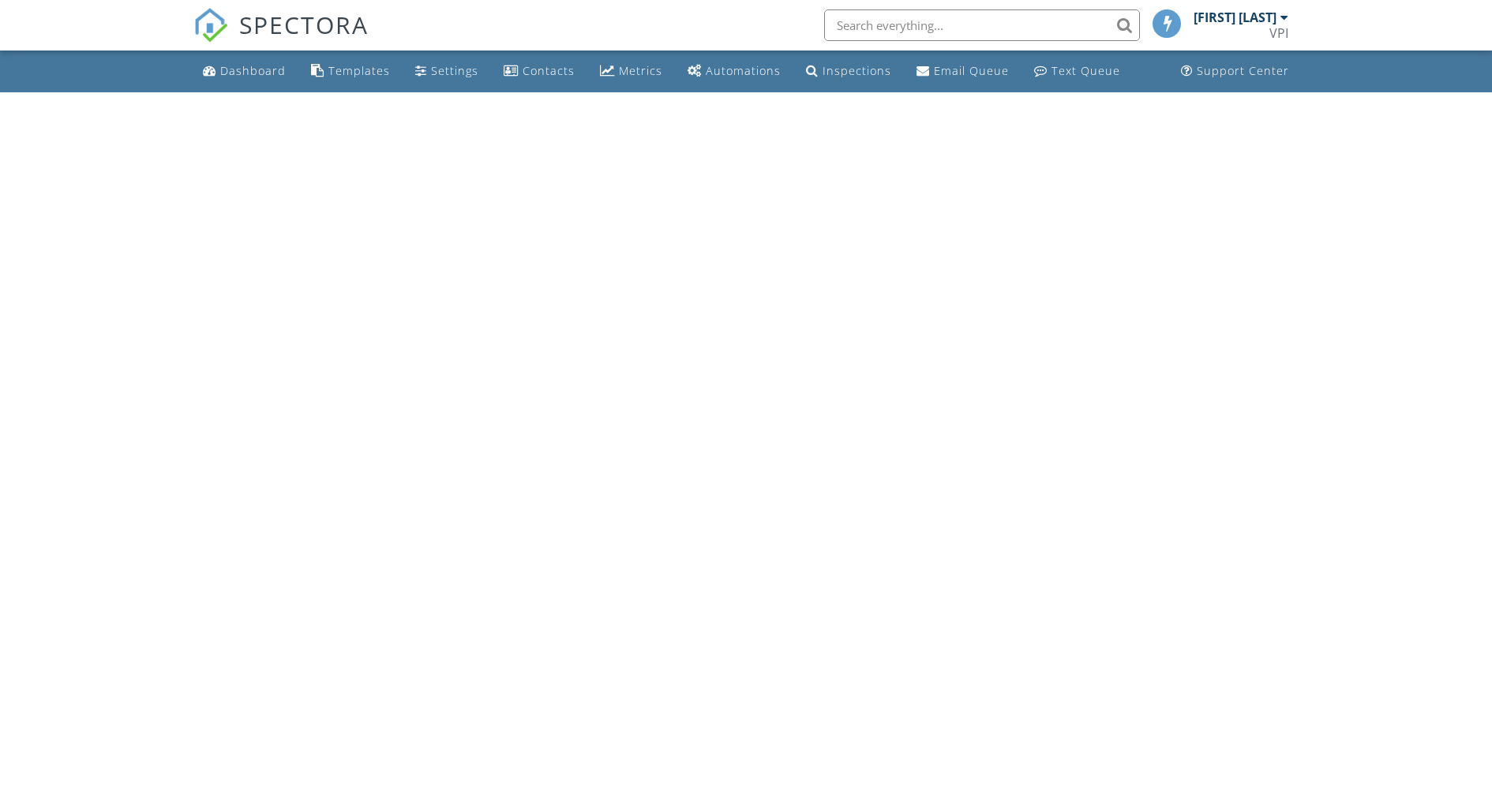 scroll, scrollTop: 0, scrollLeft: 0, axis: both 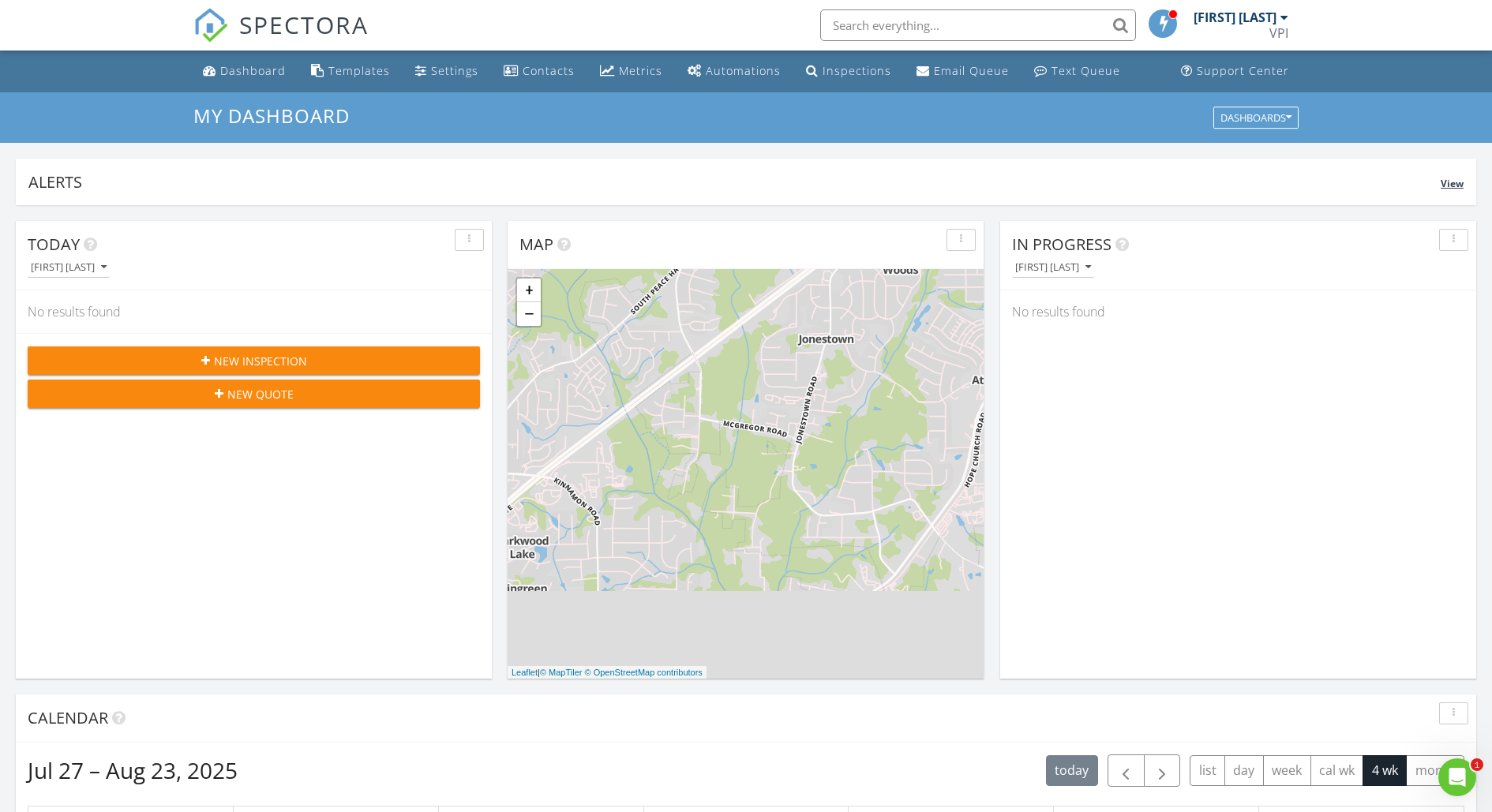 click on "View" at bounding box center [1452, 183] 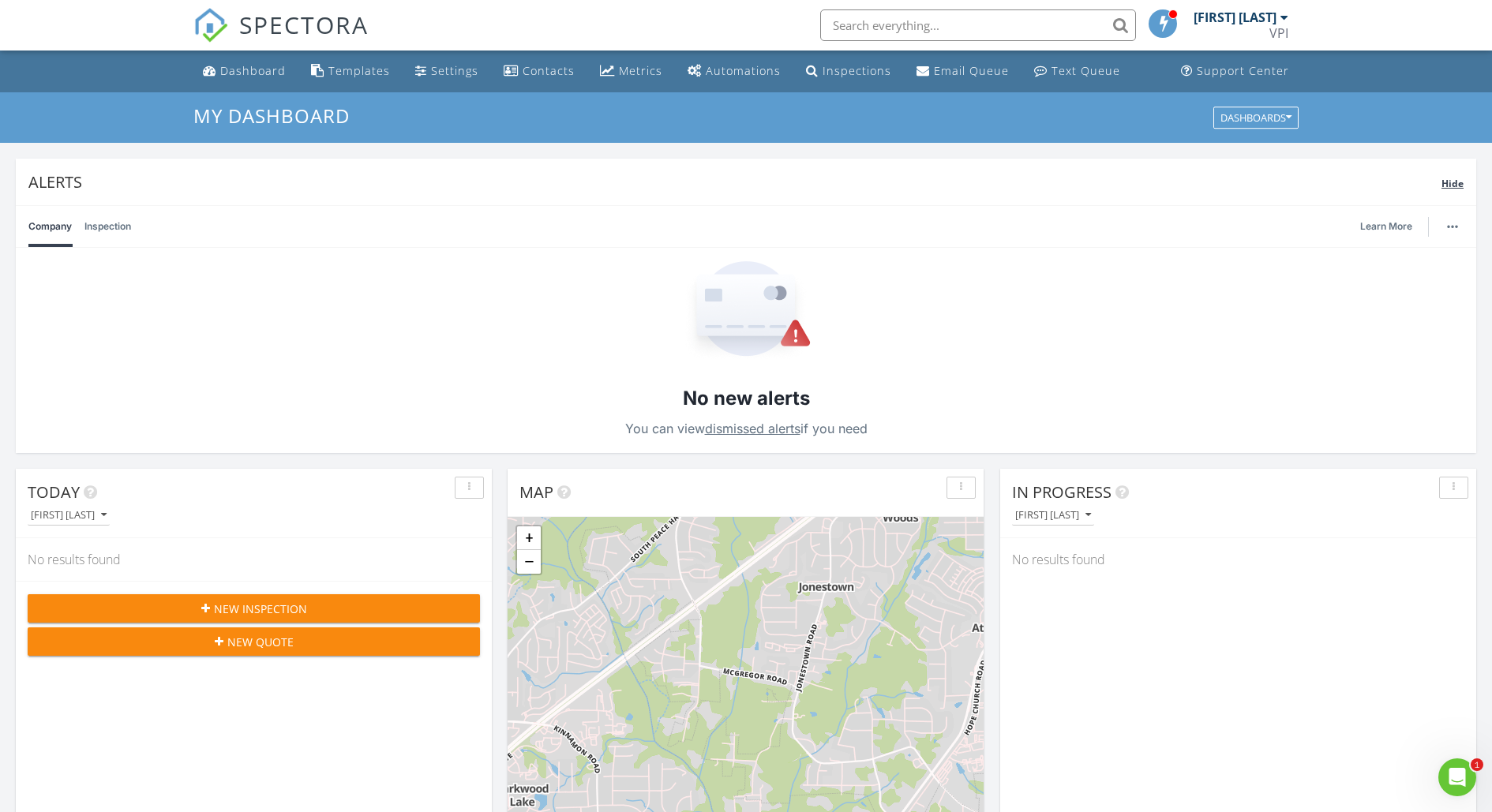 click on "Hide" at bounding box center (1453, 183) 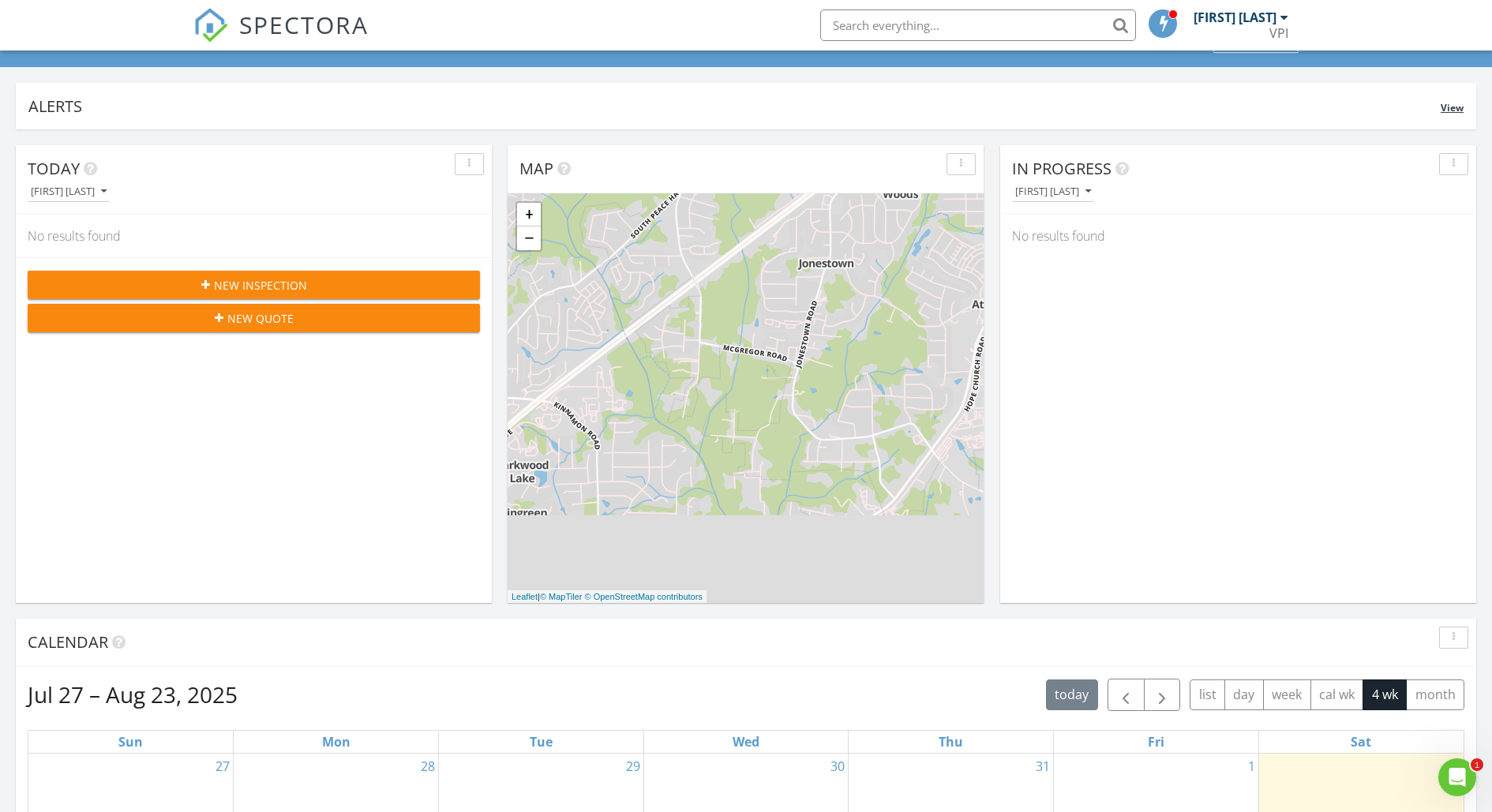 scroll, scrollTop: 0, scrollLeft: 0, axis: both 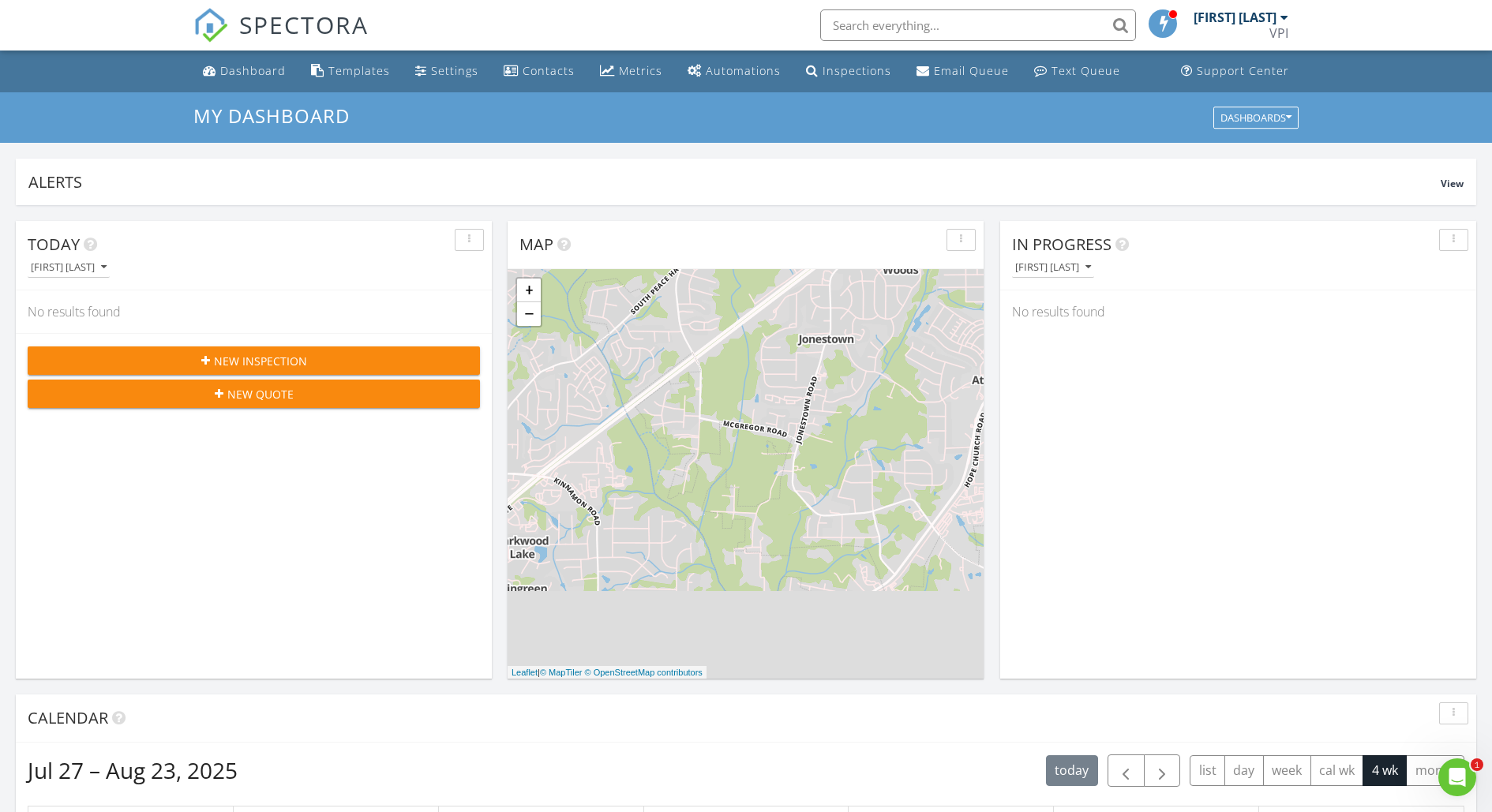 click at bounding box center (1164, 23) 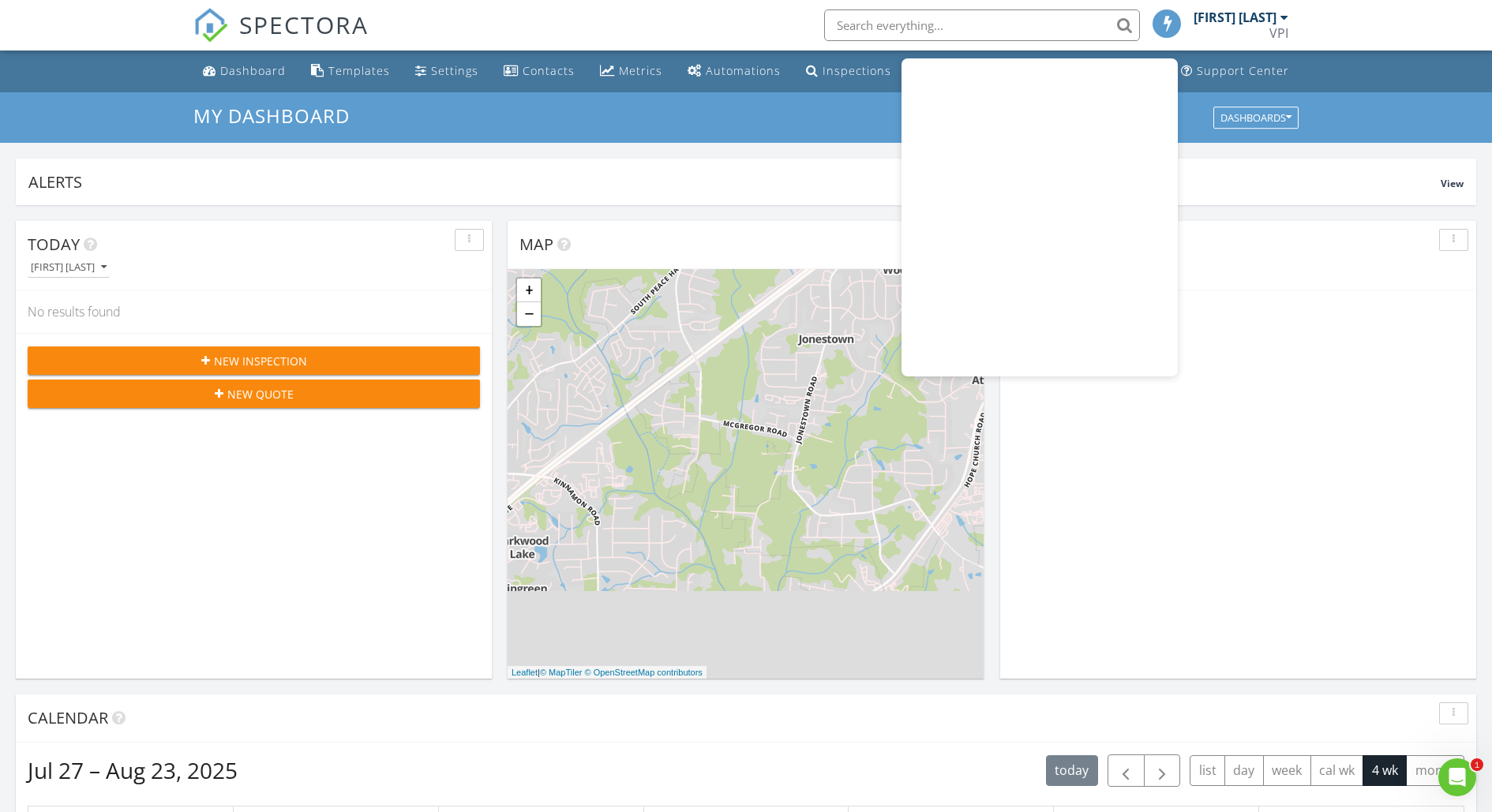 click on "[FIRST] [LAST]" at bounding box center (1235, 17) 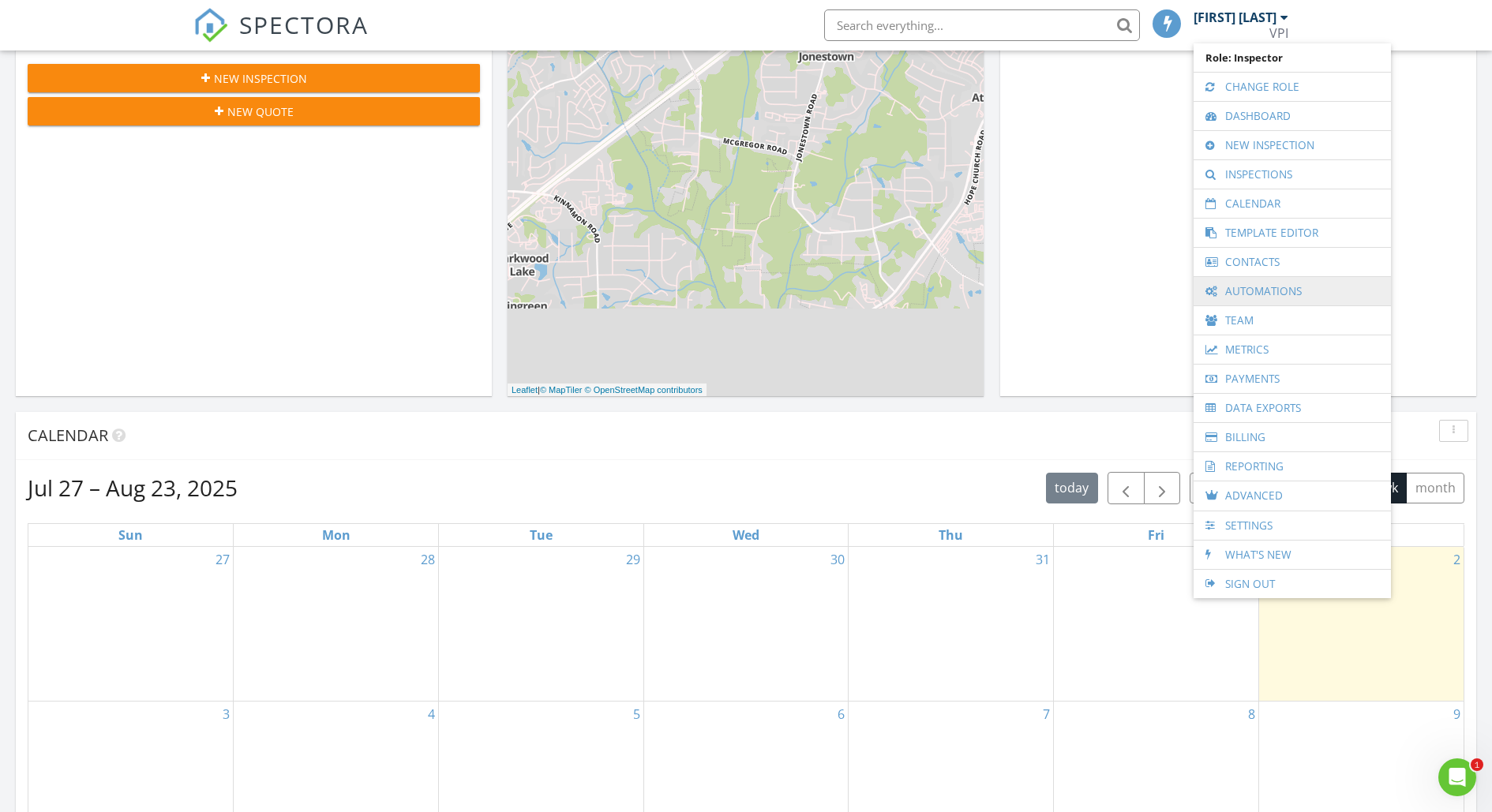 scroll, scrollTop: 0, scrollLeft: 0, axis: both 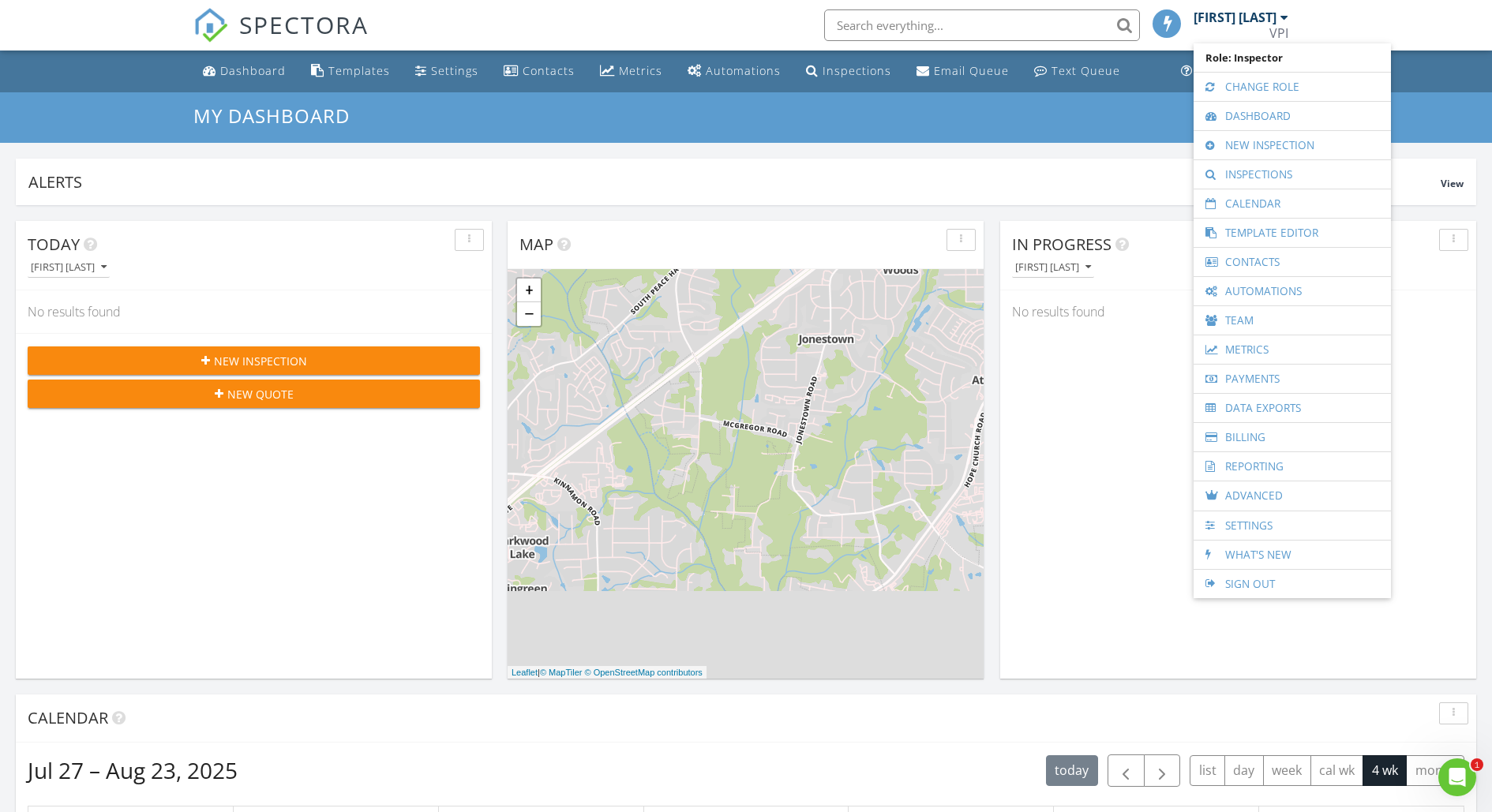 click on "My Dashboard" at bounding box center (746, 115) 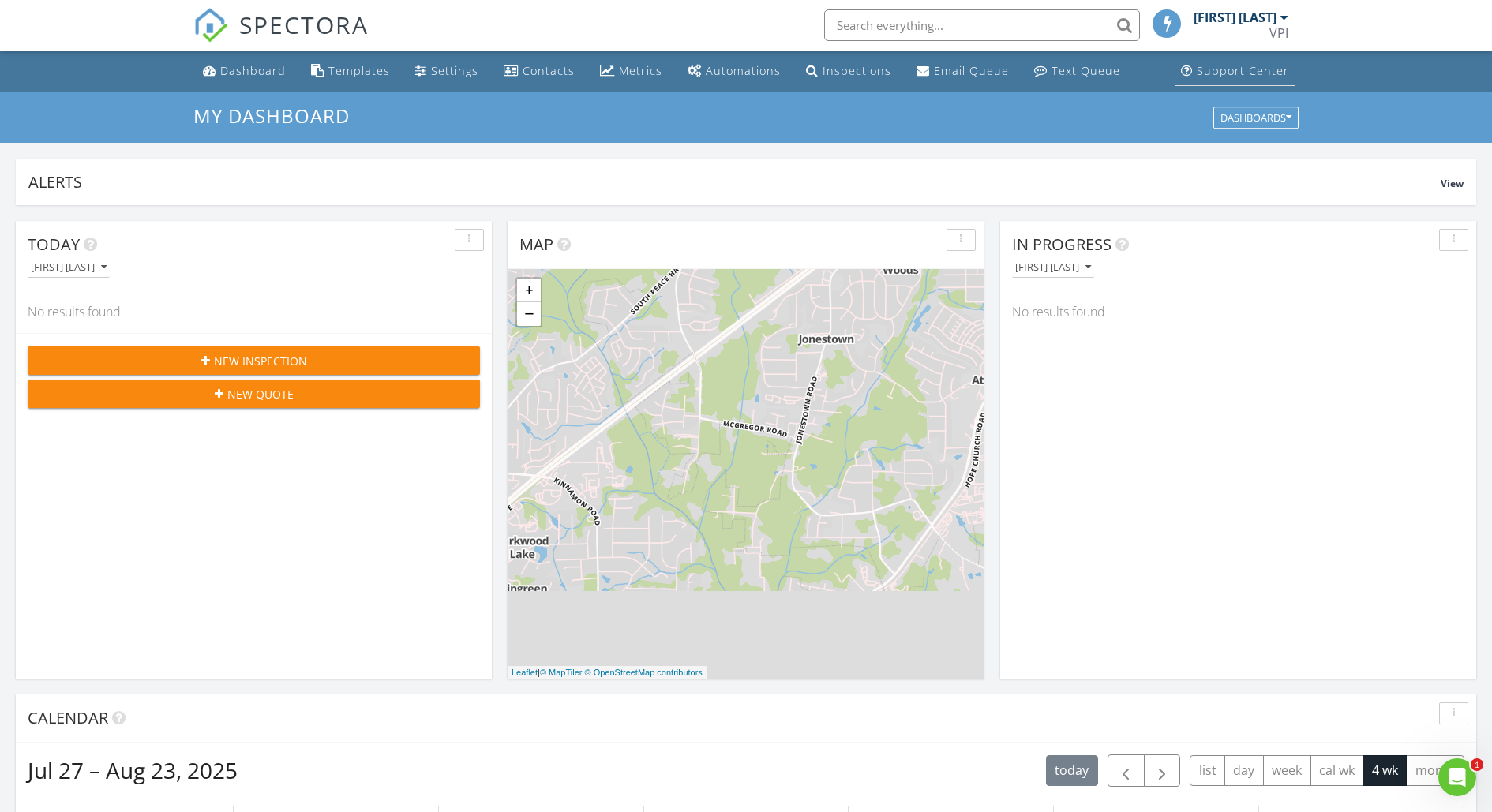 click on "Support Center" at bounding box center [1243, 70] 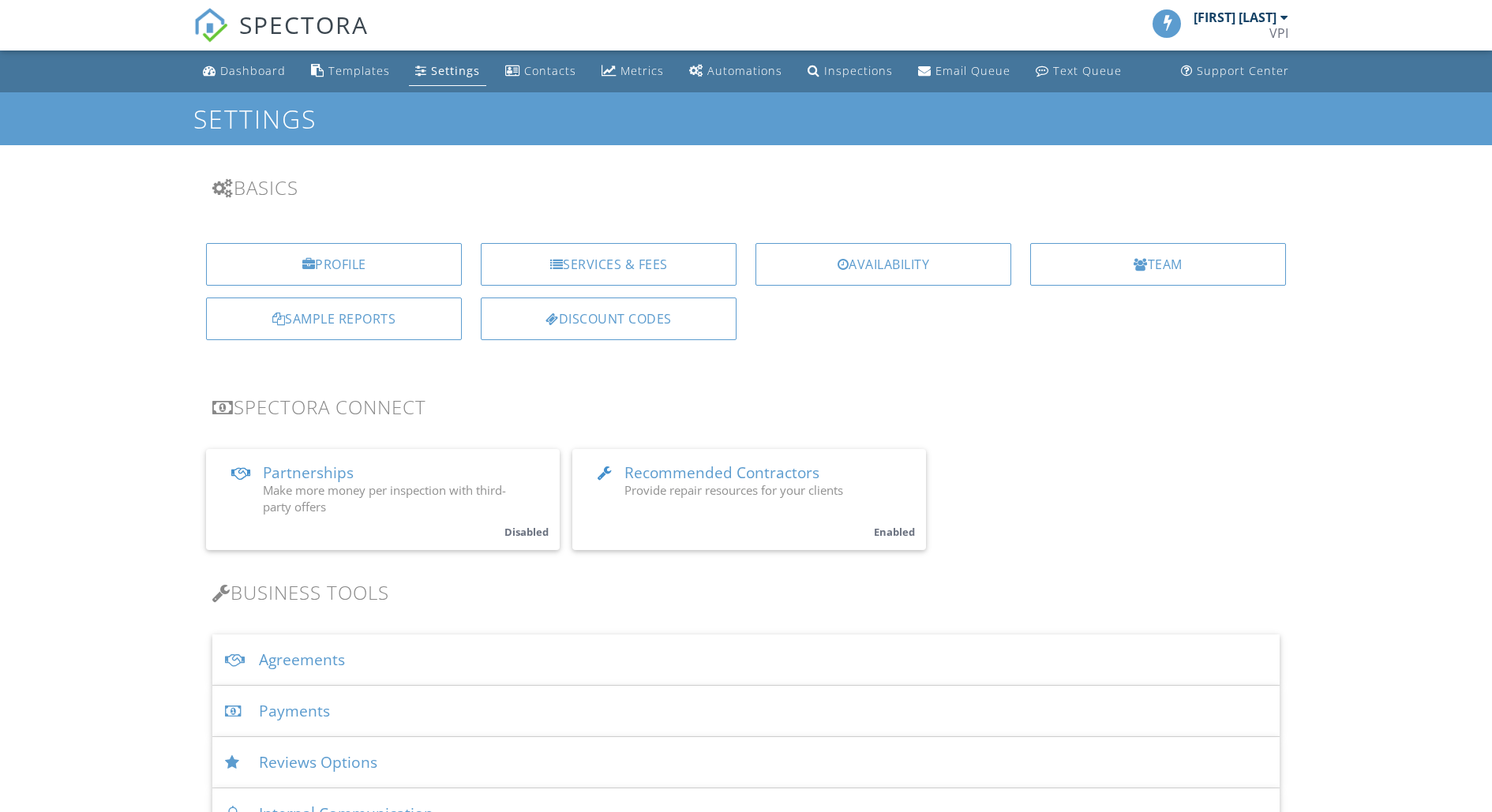 scroll, scrollTop: 0, scrollLeft: 0, axis: both 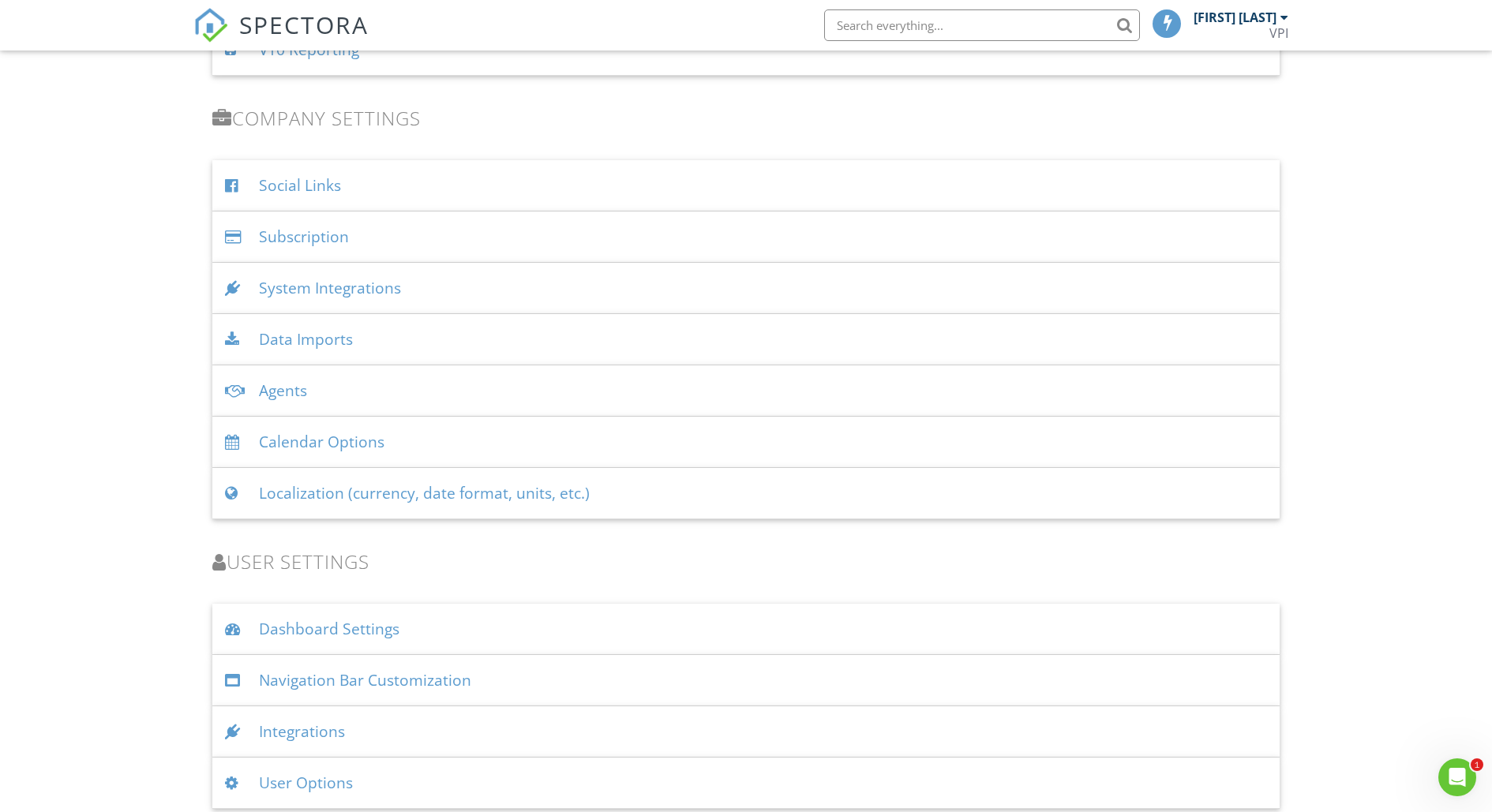 click on "Subscription" at bounding box center (746, 237) 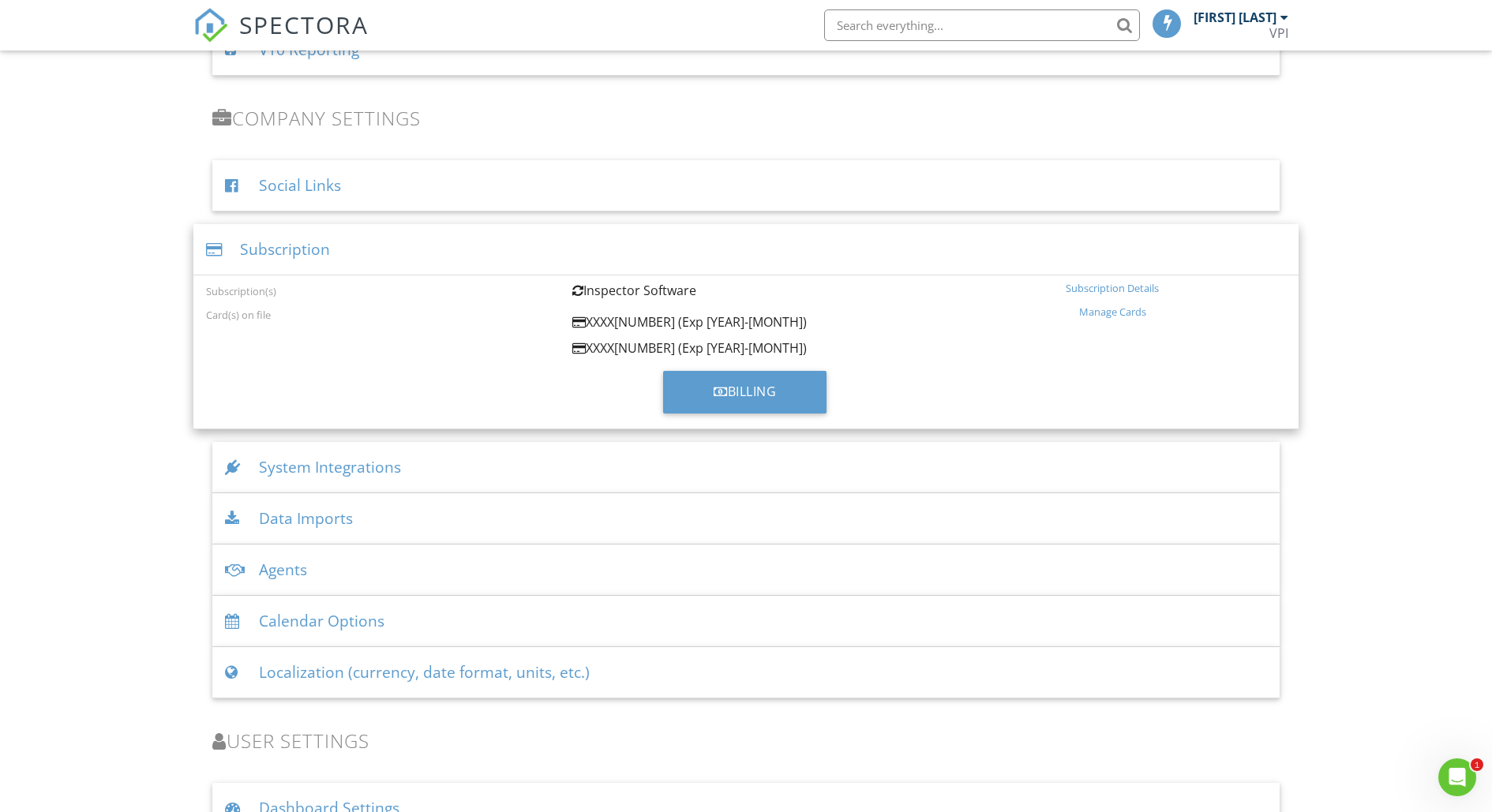 click on "Subscription Details" at bounding box center (1112, 288) 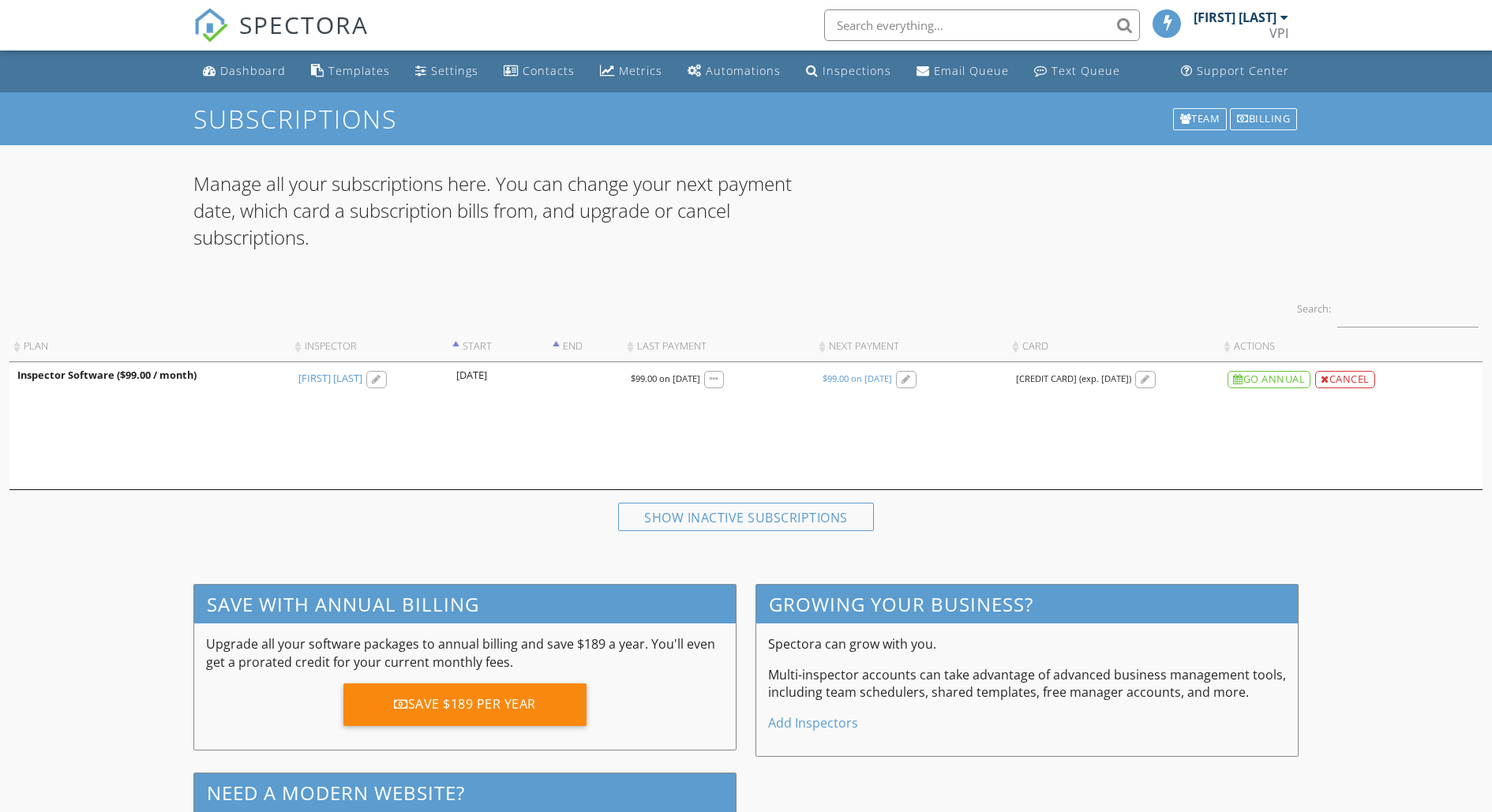 scroll, scrollTop: 0, scrollLeft: 0, axis: both 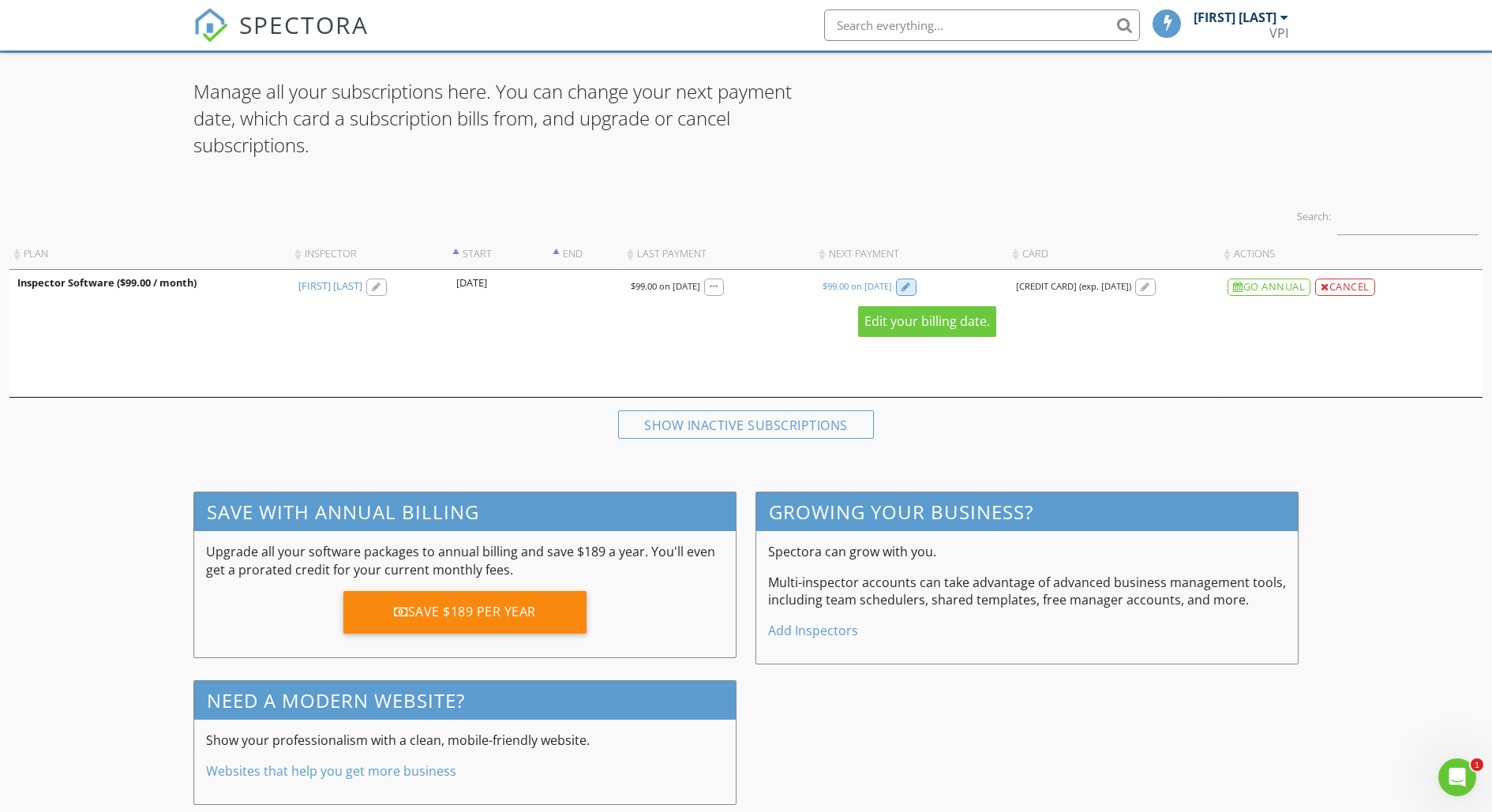 click at bounding box center [906, 287] 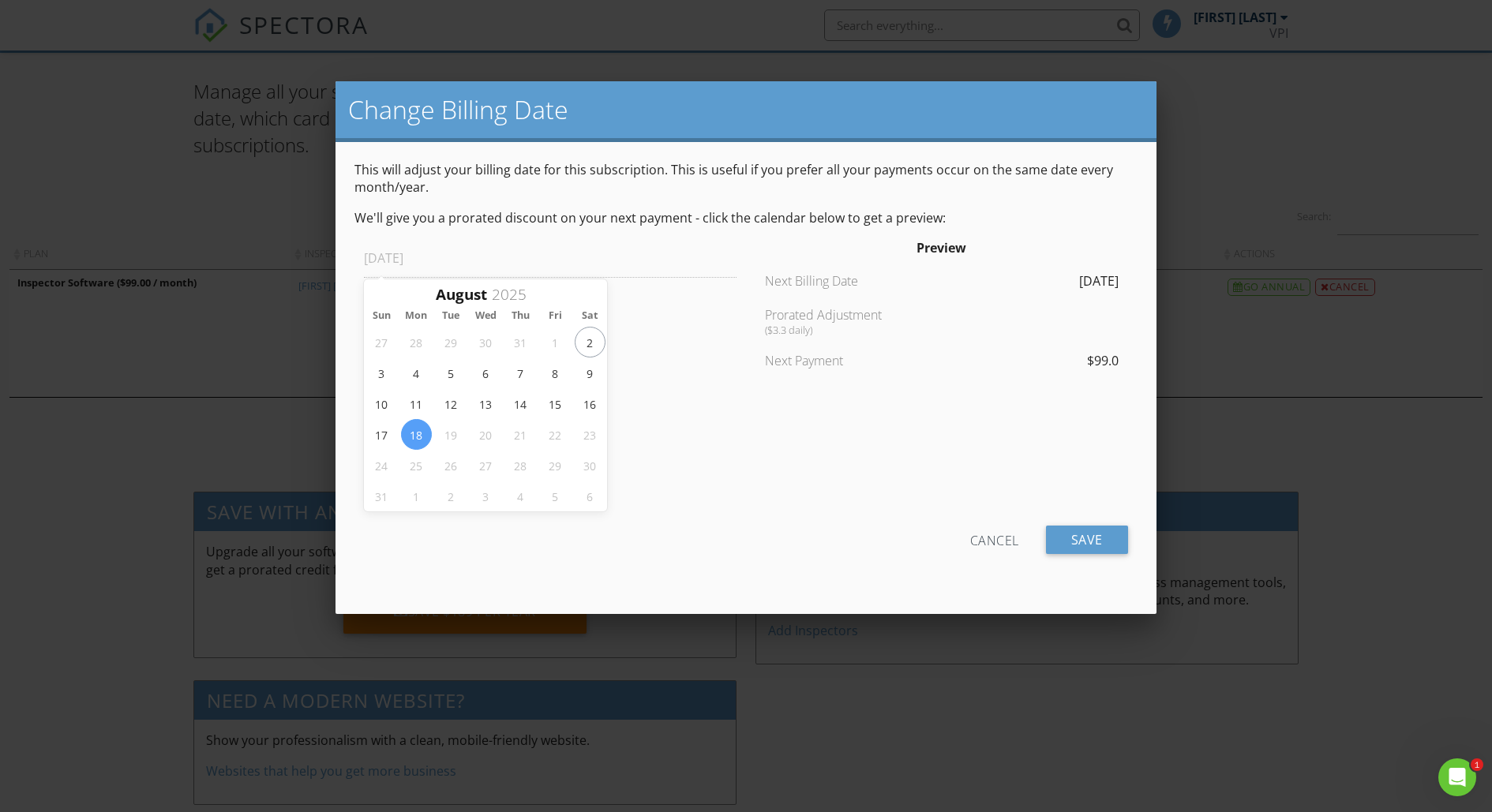 click on "Cancel" at bounding box center [995, 540] 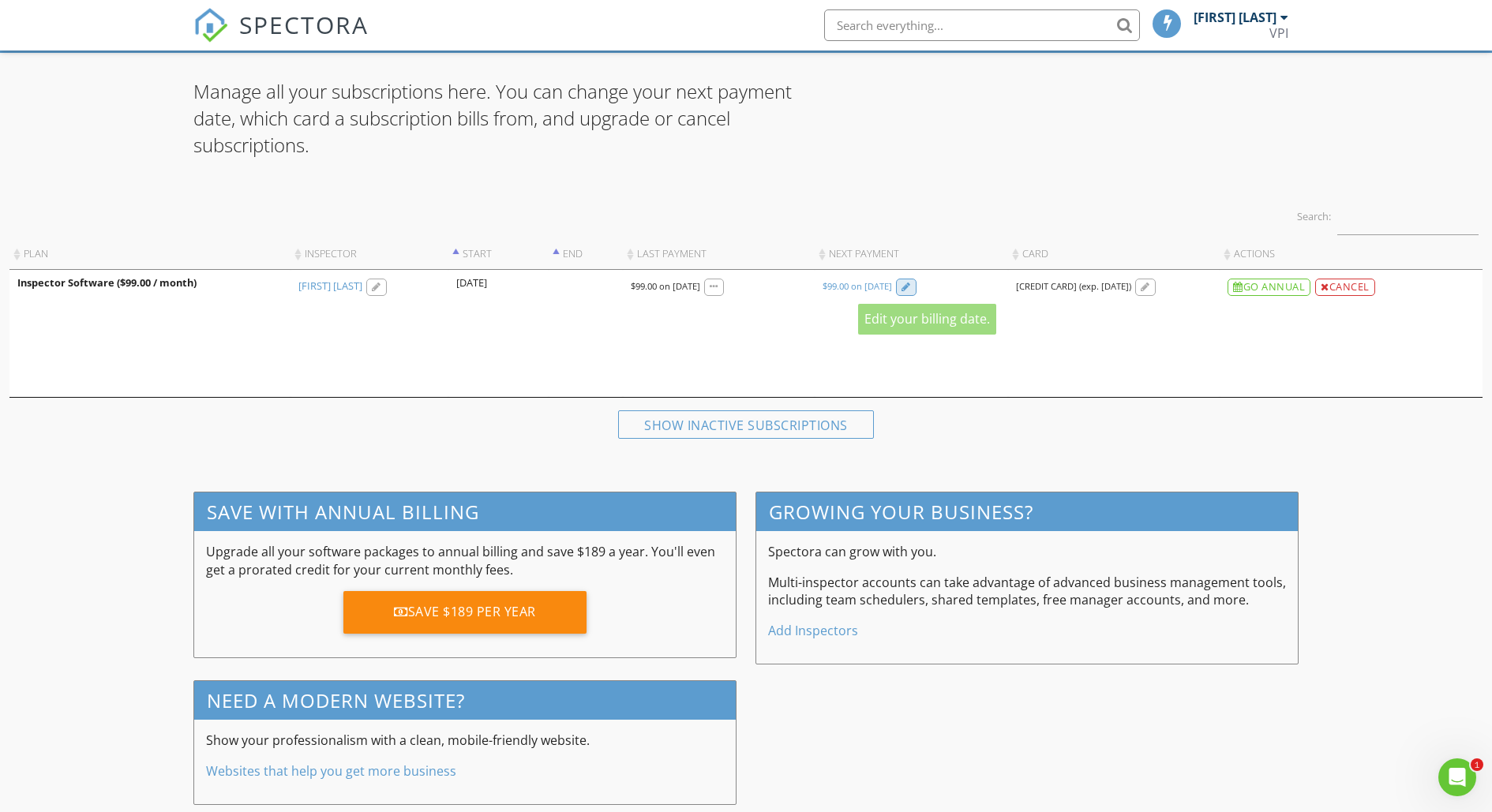 click at bounding box center [906, 287] 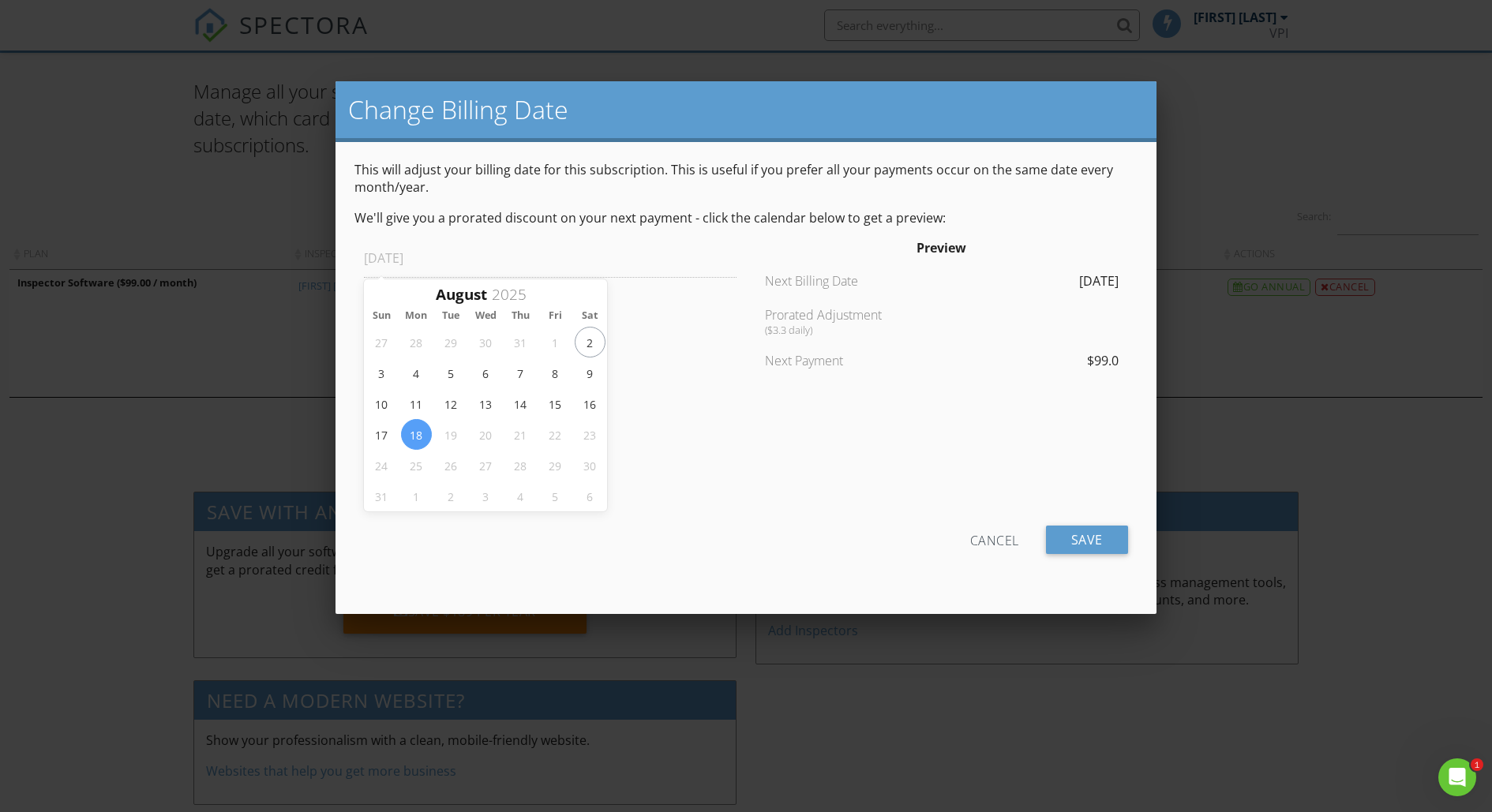 click on "Cancel" at bounding box center (995, 540) 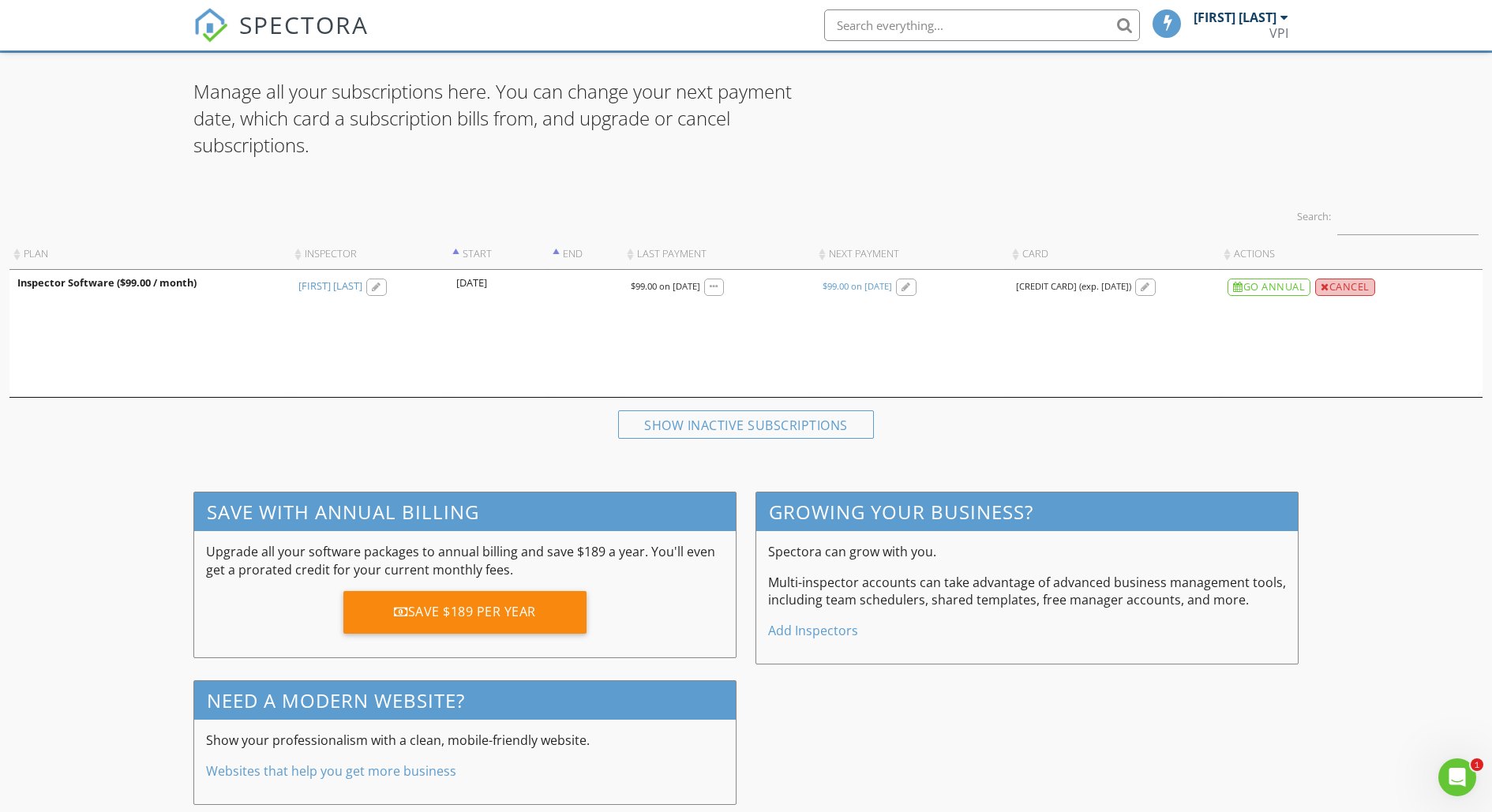 click on "Cancel" at bounding box center [1345, 287] 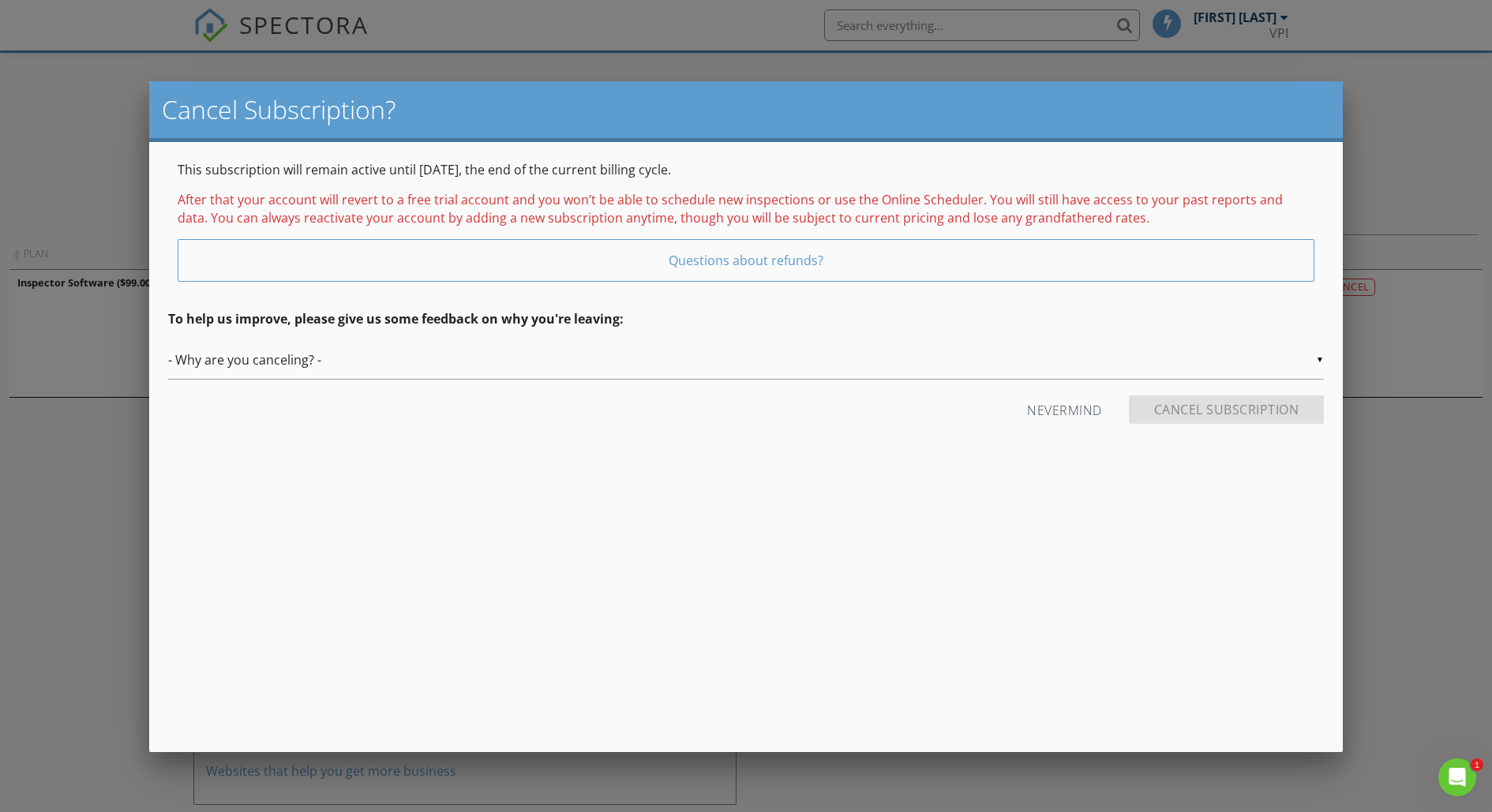 click on "▼ - Why are you canceling? -  - Why are you canceling? -  Temporary Being hired by another inspection company Out of business I don't like the cost or pricing structure Switching to a longer-term plan Switching to a shorter-term plan Bad experience Not enough value Spectora lacks features Going to another software/competitor Duplicate/purchased by mistake  - Why are you canceling? -
Temporary
Being hired by another inspection company
Out of business
I don't like the cost or pricing structure
Switching to a longer-term plan
Switching to a shorter-term plan
Bad experience
Not enough value
Spectora lacks features
Going to another software/competitor
Duplicate/purchased by mistake" at bounding box center (746, 360) 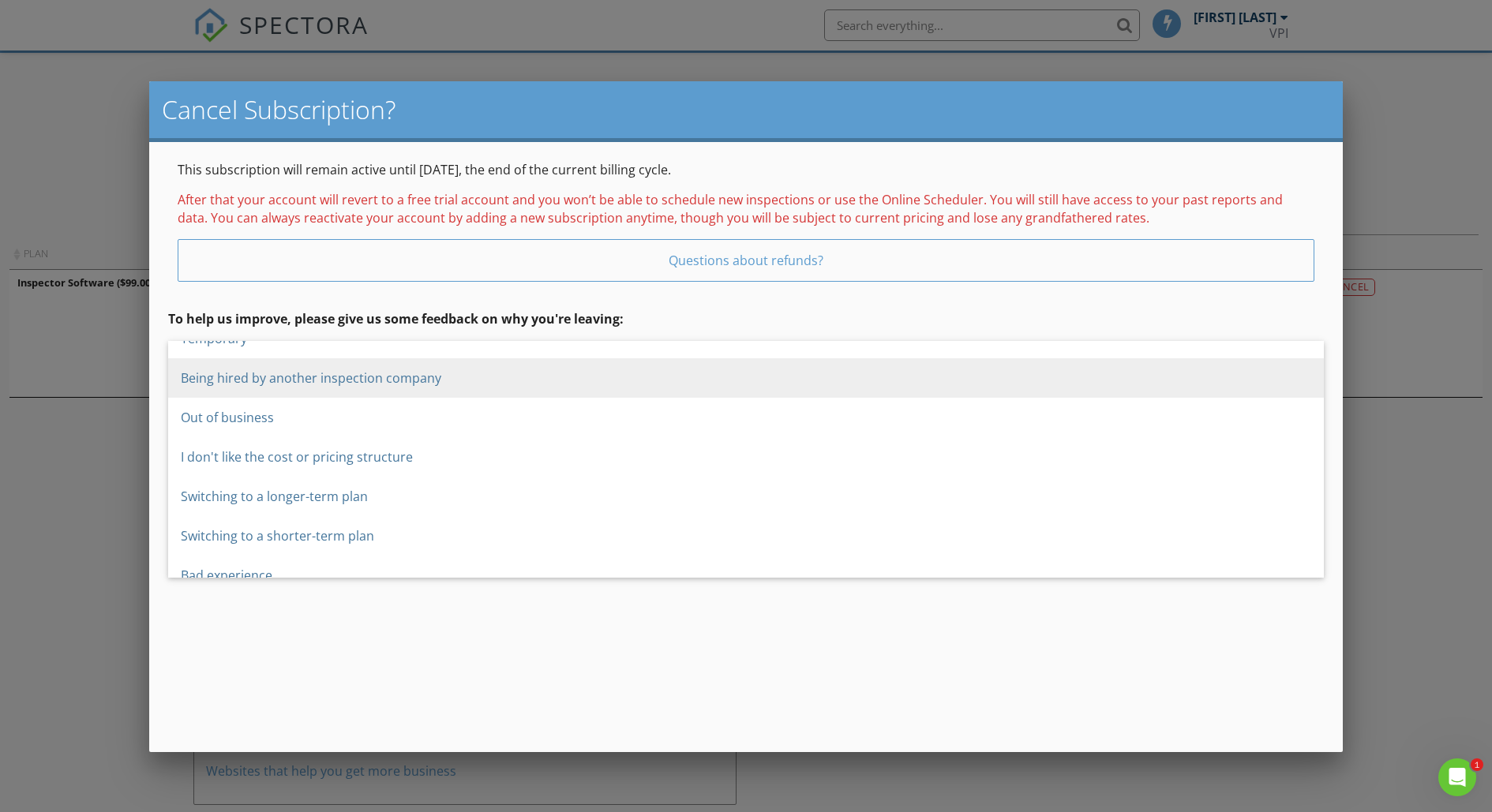 scroll, scrollTop: 0, scrollLeft: 0, axis: both 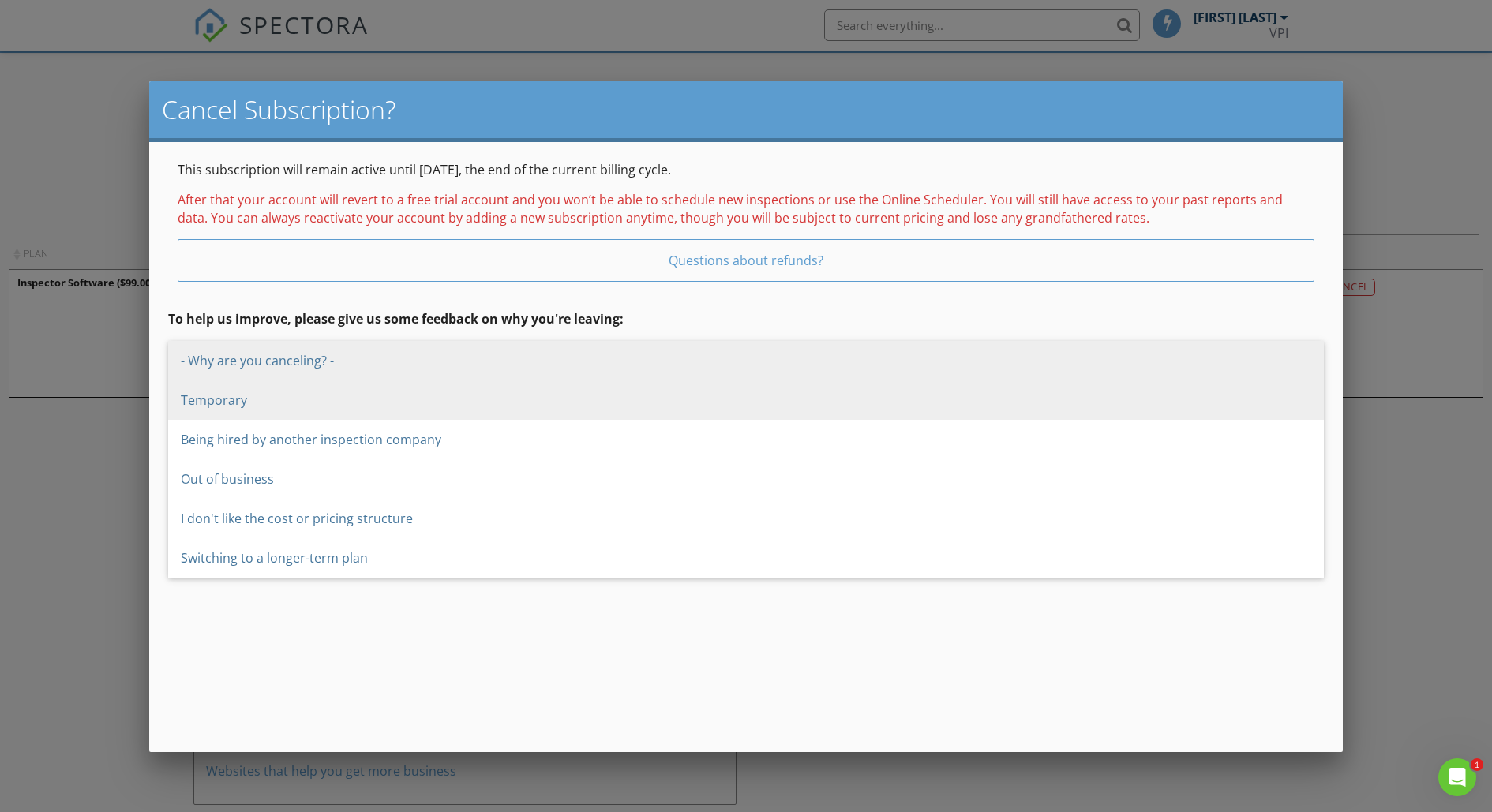 click on "Temporary" at bounding box center (746, 400) 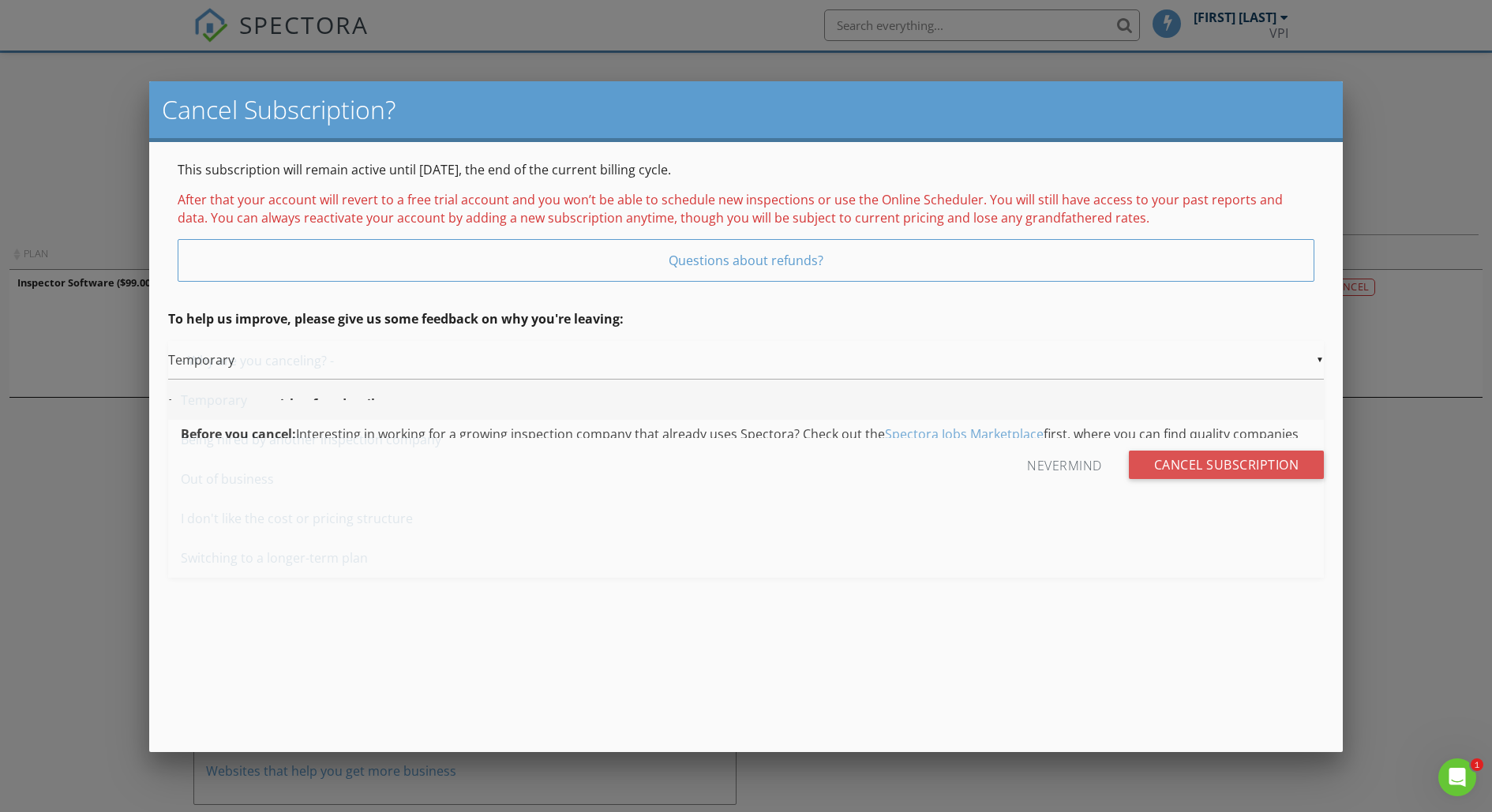 scroll, scrollTop: 0, scrollLeft: 0, axis: both 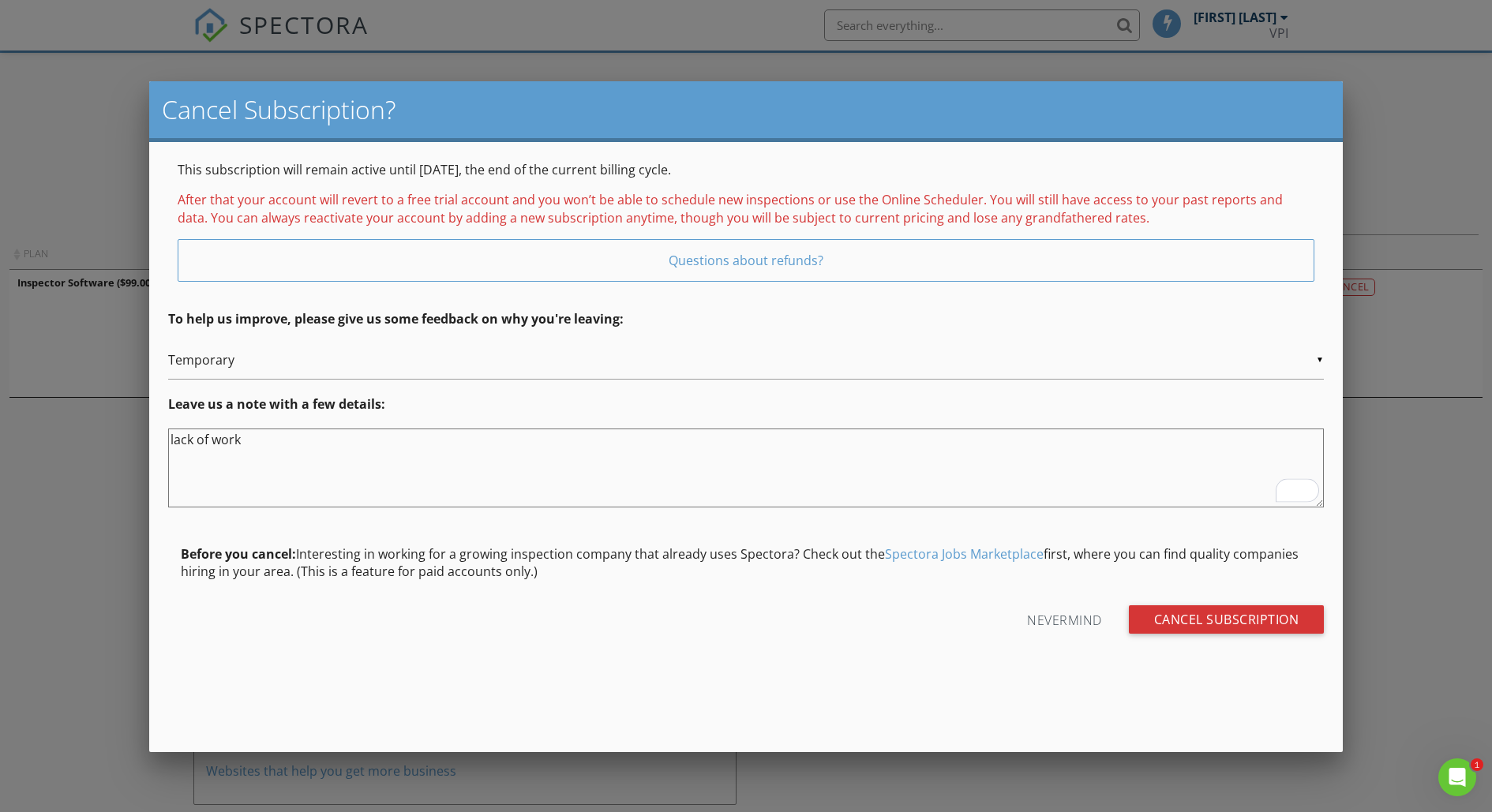 type on "lack of work" 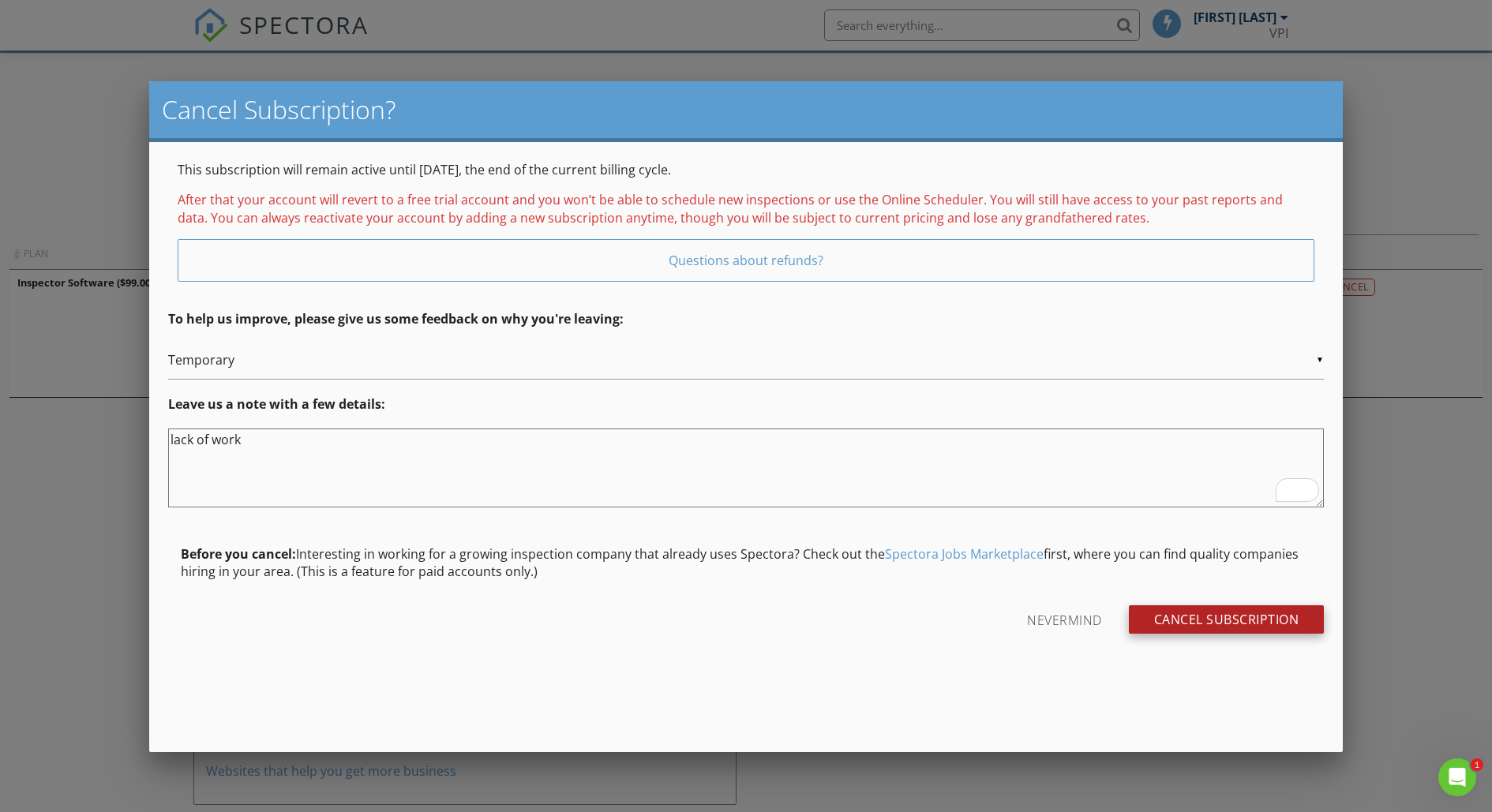 click on "Cancel Subscription" at bounding box center (1227, 619) 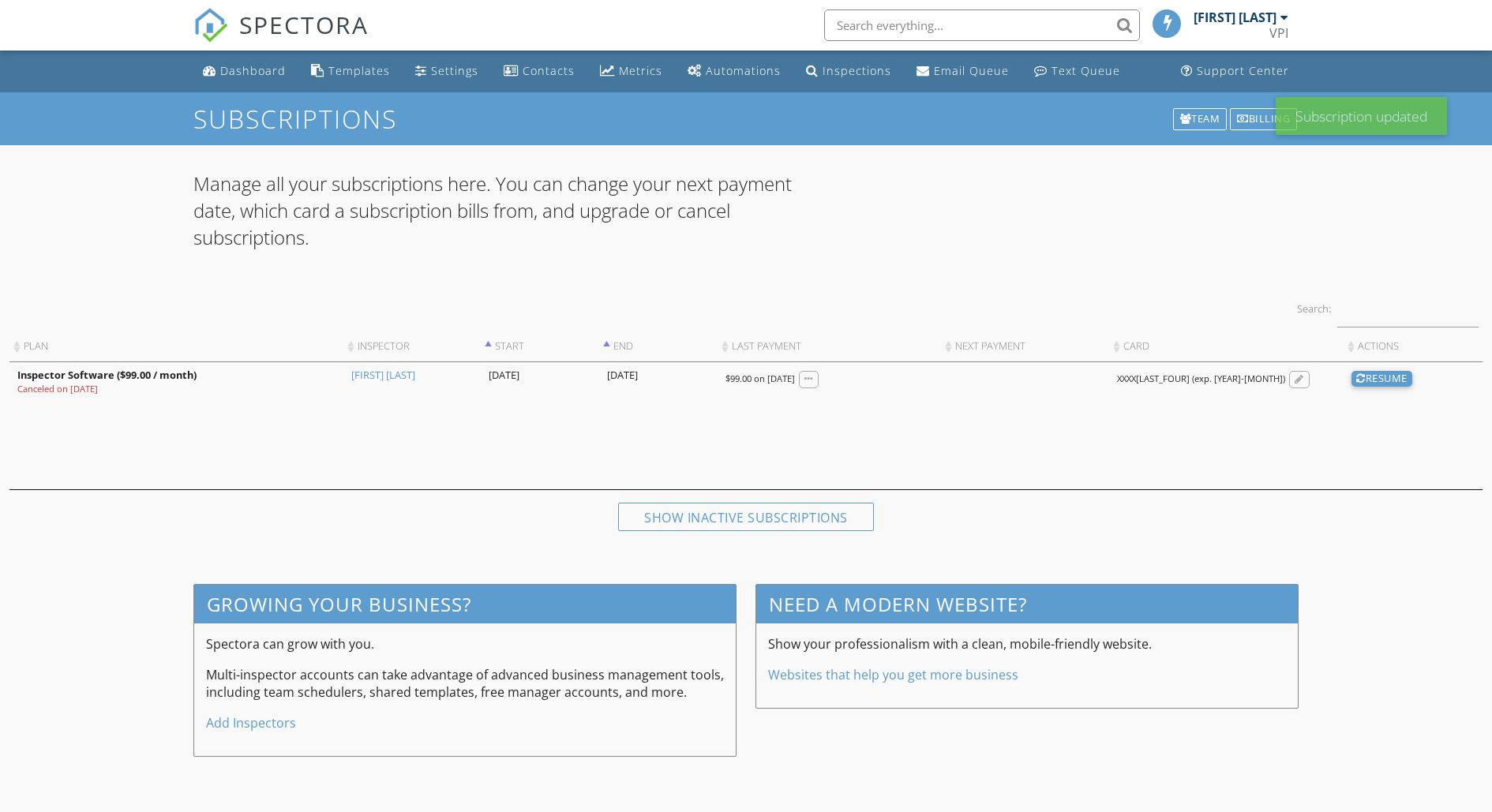 scroll, scrollTop: 0, scrollLeft: 0, axis: both 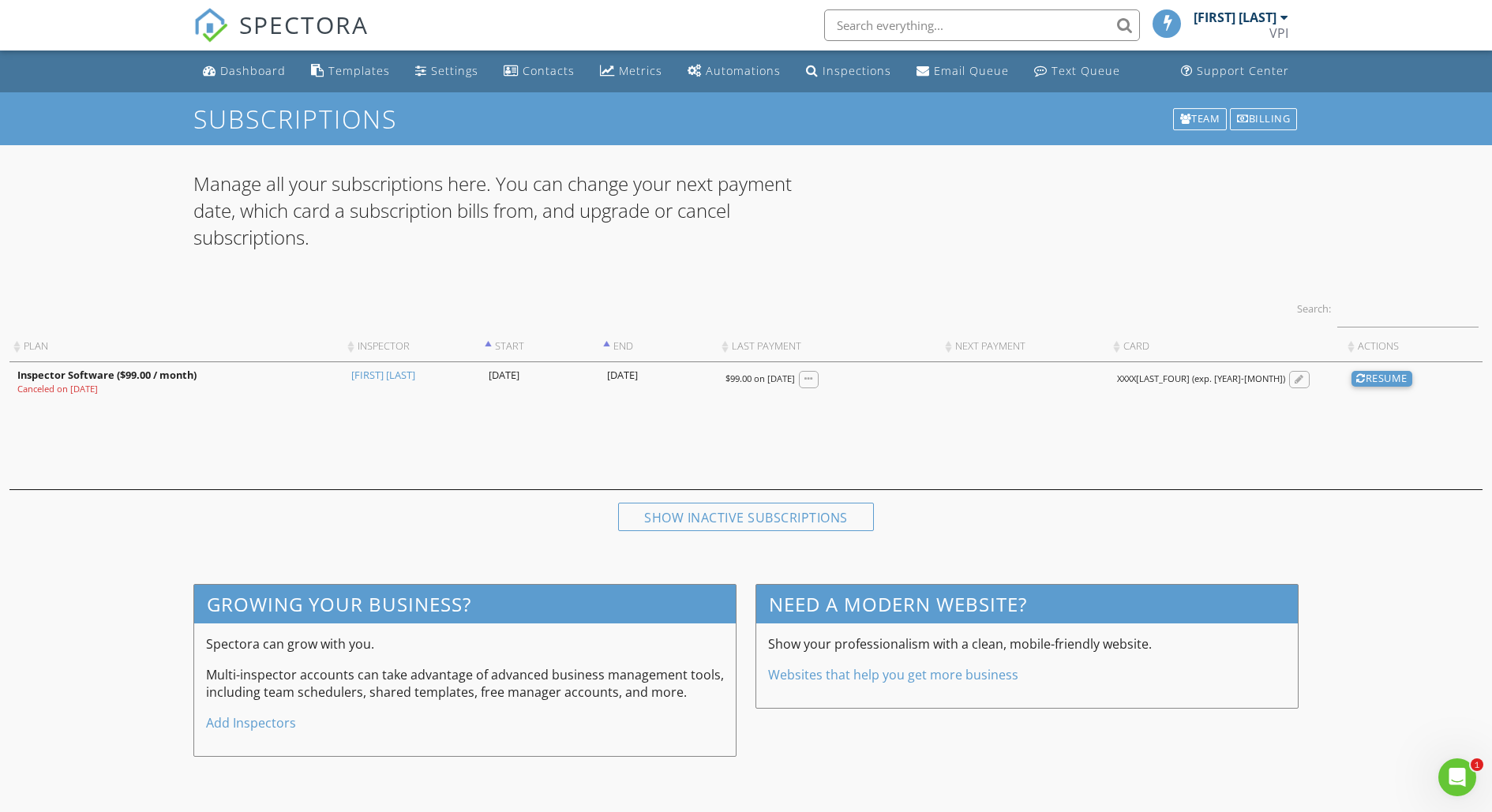 click at bounding box center [1284, 17] 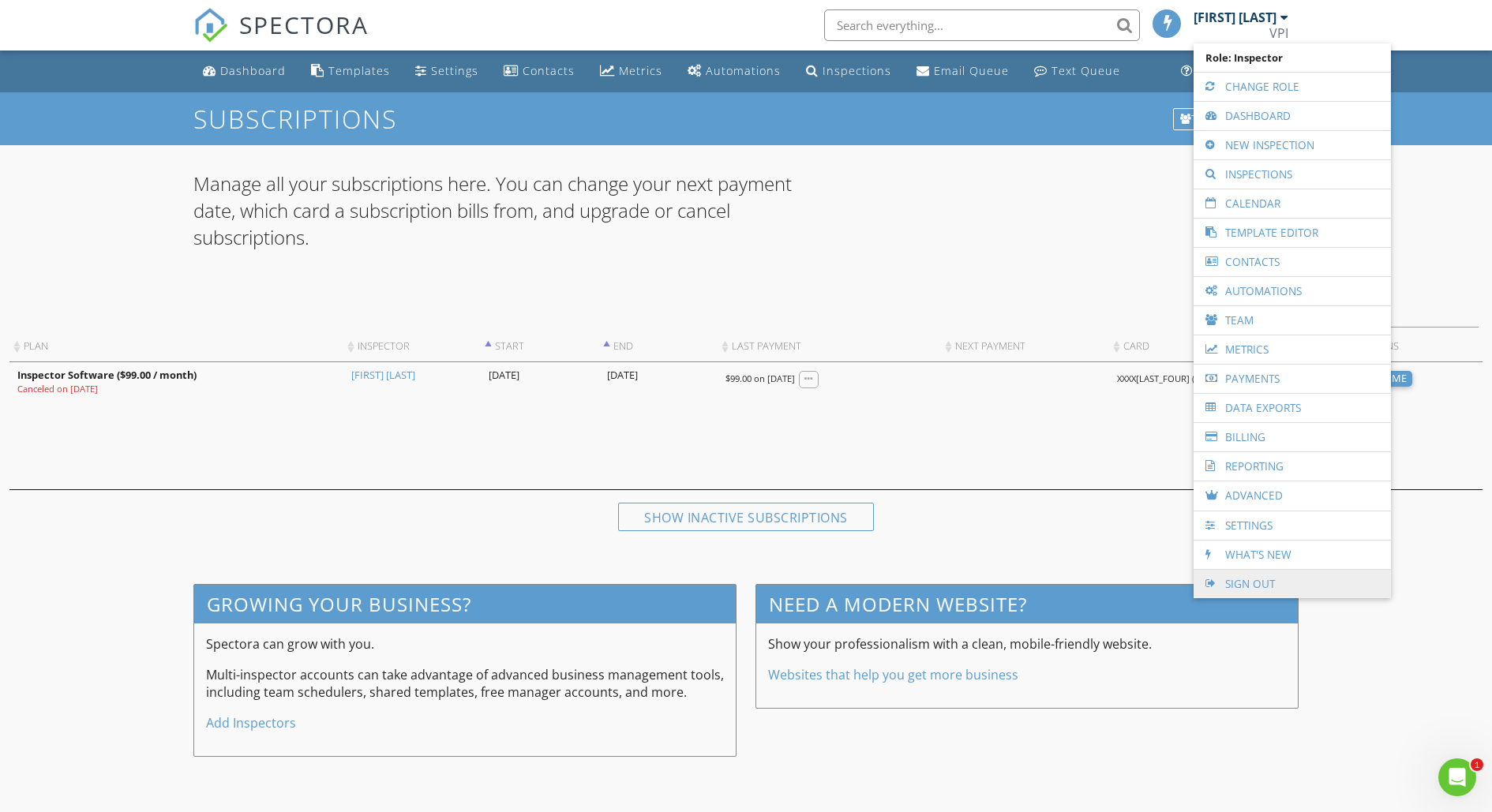 click on "Sign Out" at bounding box center (1292, 584) 